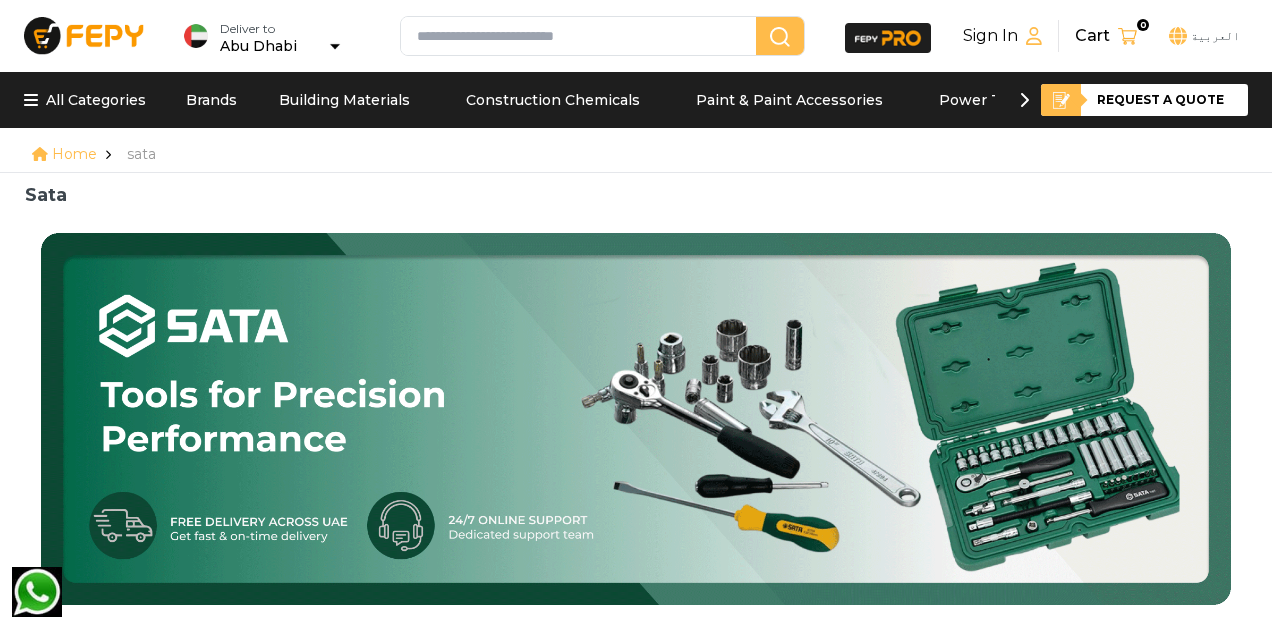 scroll, scrollTop: 0, scrollLeft: 0, axis: both 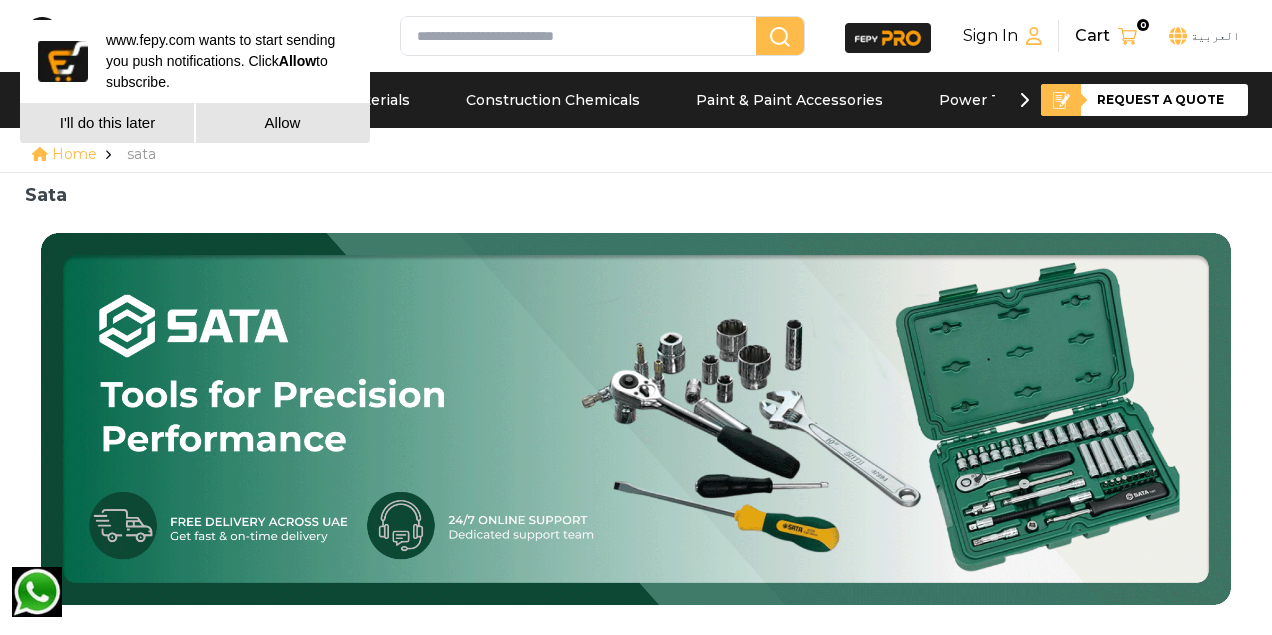 click on "Sata" at bounding box center [635, 195] 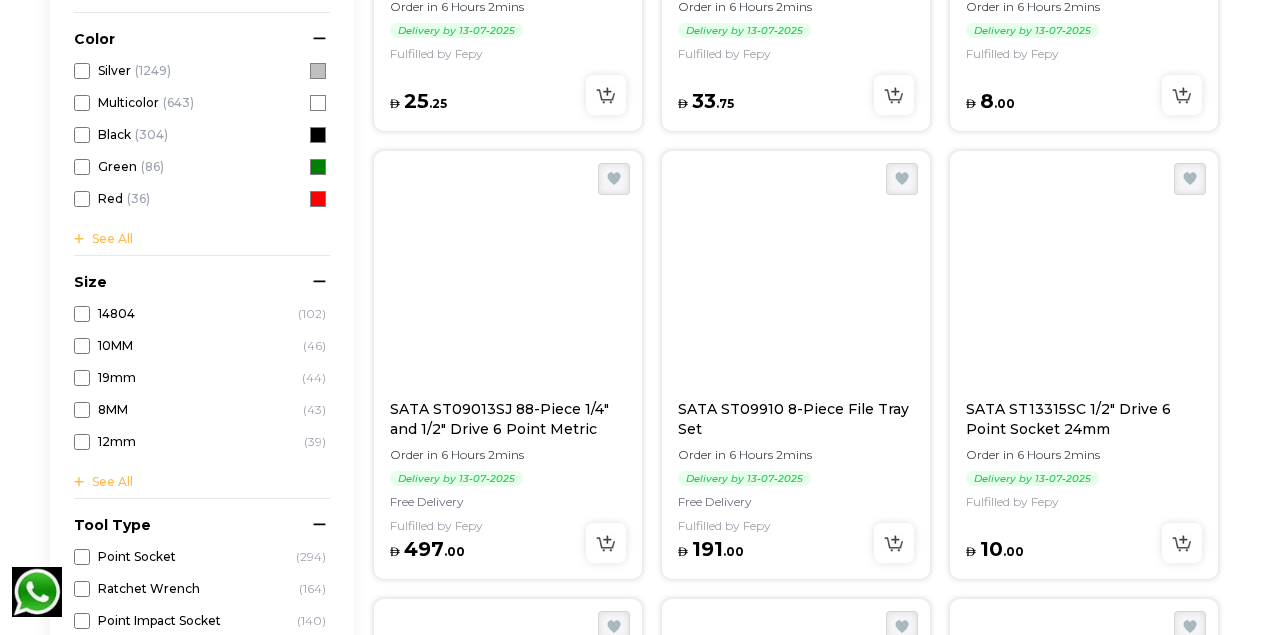 scroll, scrollTop: 3066, scrollLeft: 0, axis: vertical 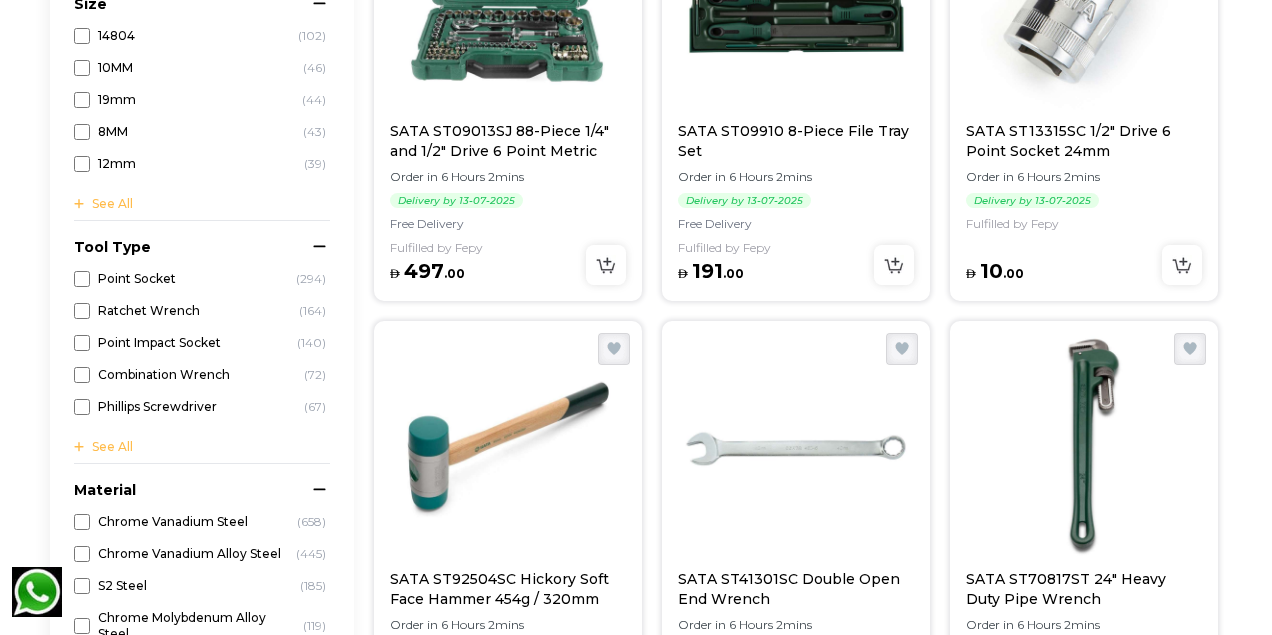 click on "2" at bounding box center [759, 1265] 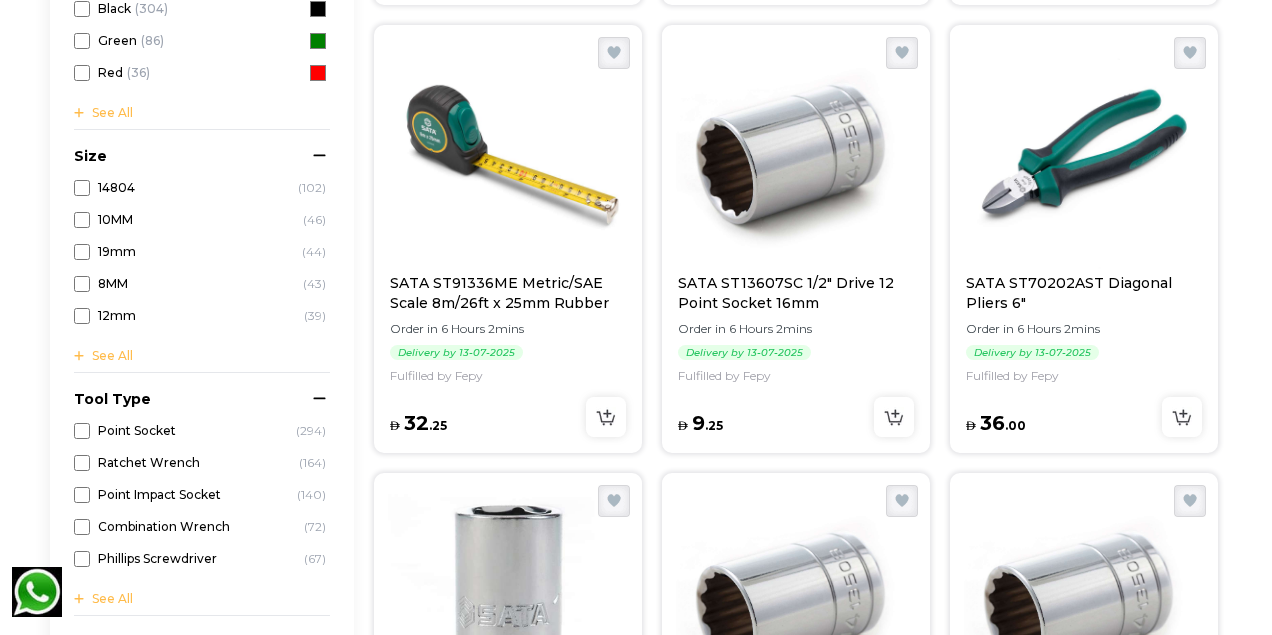 scroll, scrollTop: 2958, scrollLeft: 0, axis: vertical 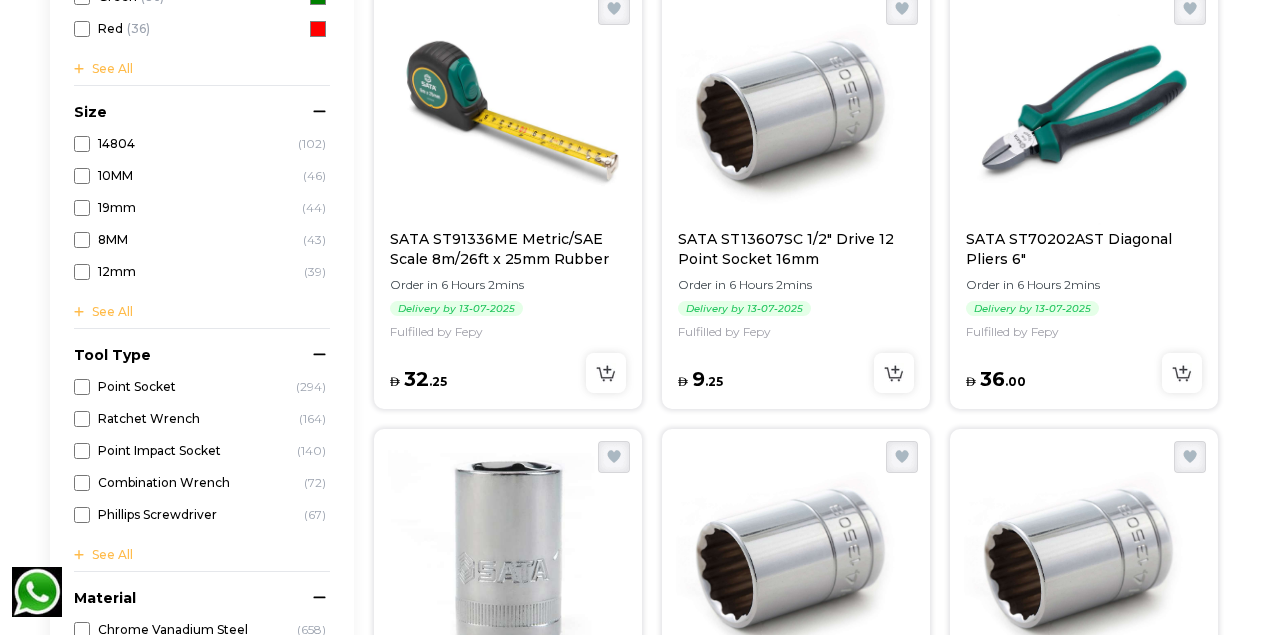 click on "3" at bounding box center (793, 1373) 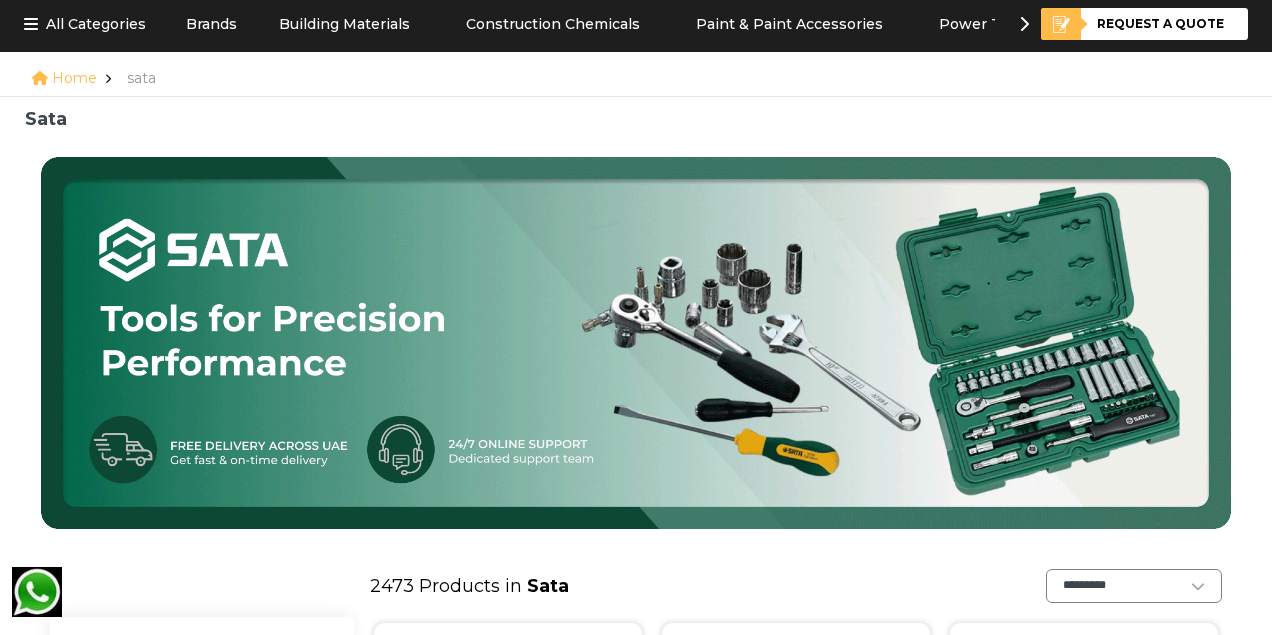 scroll, scrollTop: 0, scrollLeft: 0, axis: both 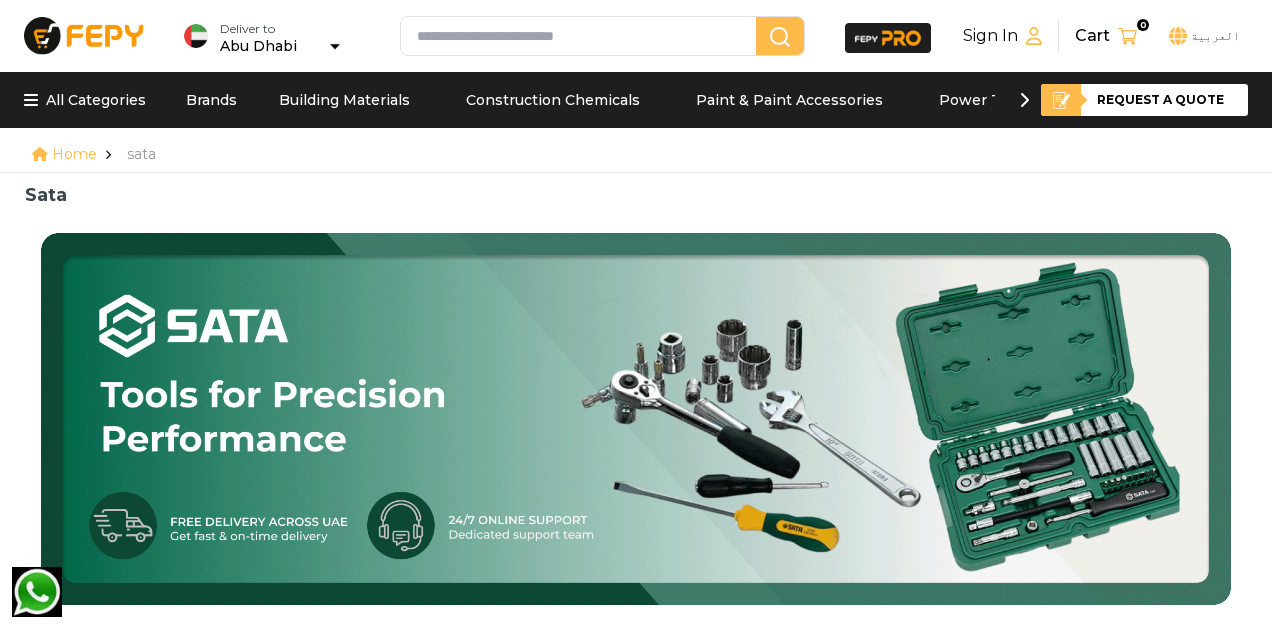 click at bounding box center (582, 36) 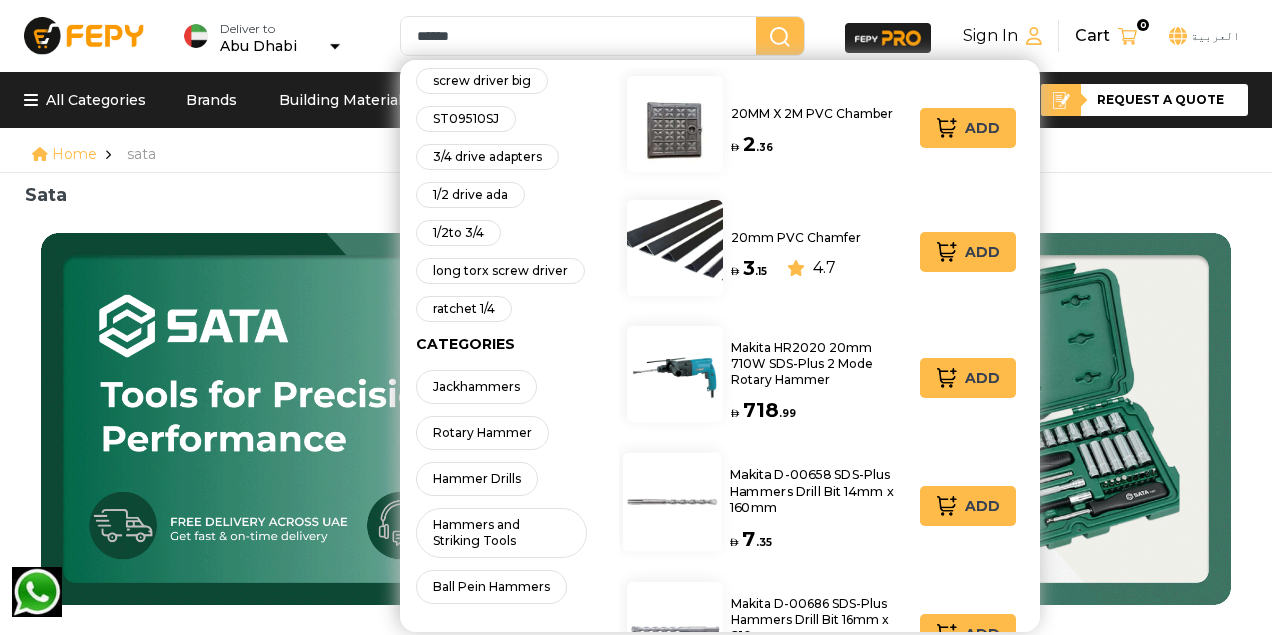 scroll, scrollTop: 66, scrollLeft: 0, axis: vertical 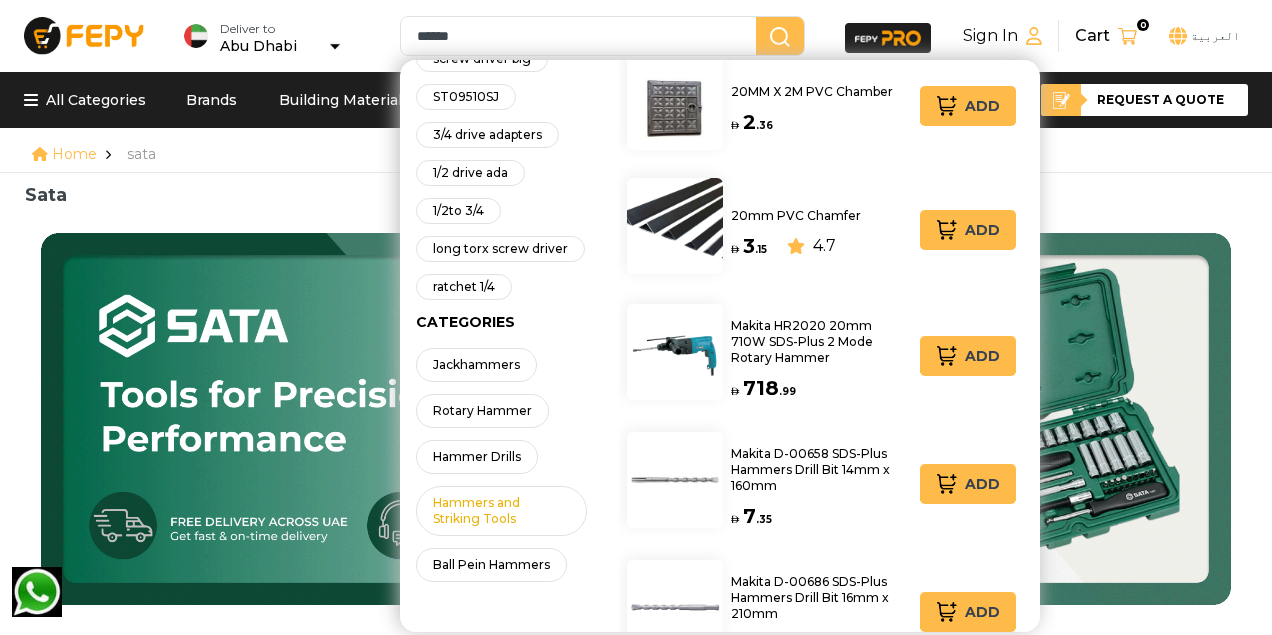 type on "******" 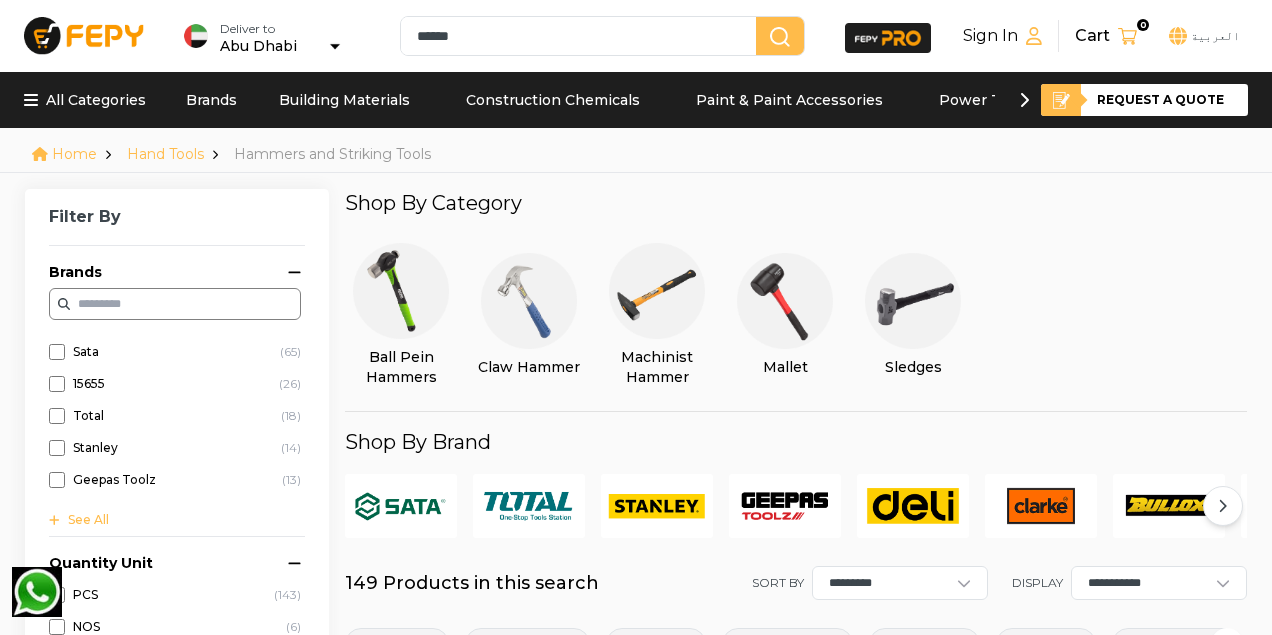 click at bounding box center [657, 291] 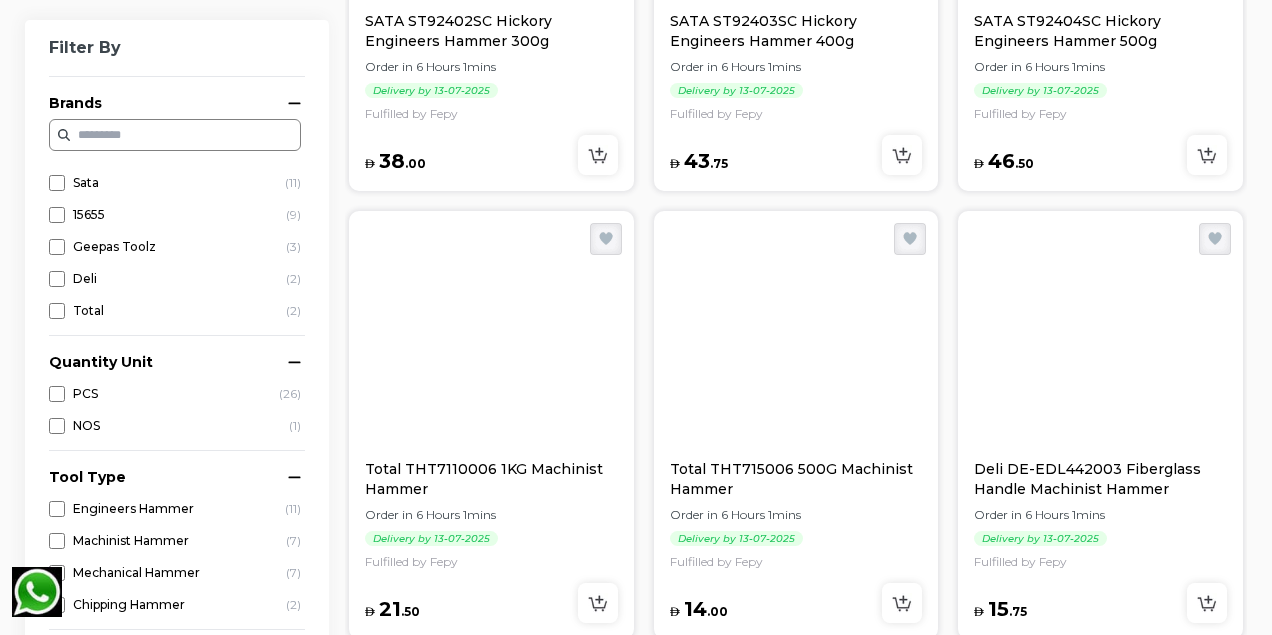 scroll, scrollTop: 266, scrollLeft: 0, axis: vertical 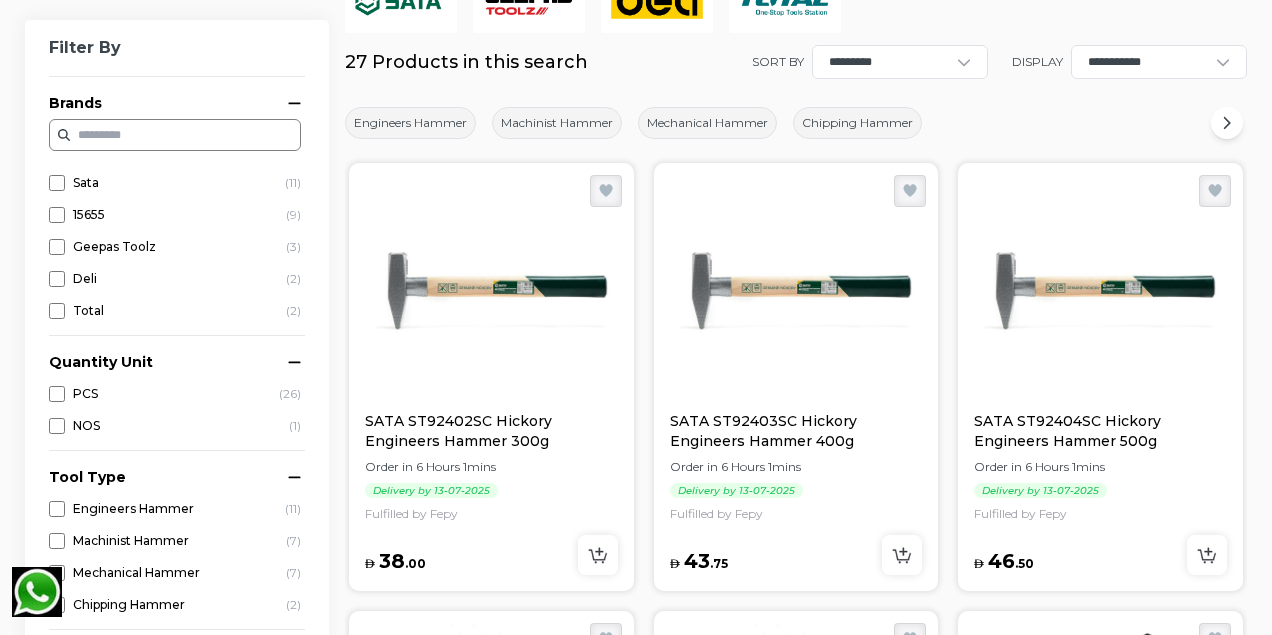 click on "SATA ST92402SC Hickory Engineers Hammer 300g" at bounding box center (491, 431) 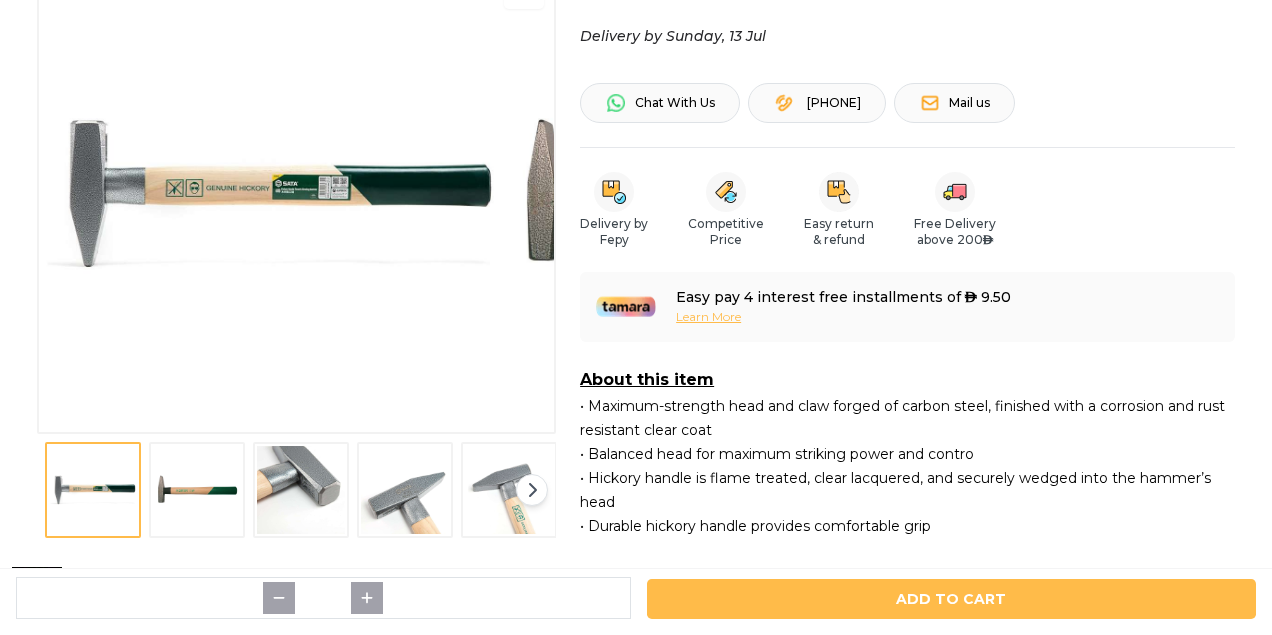 scroll, scrollTop: 200, scrollLeft: 0, axis: vertical 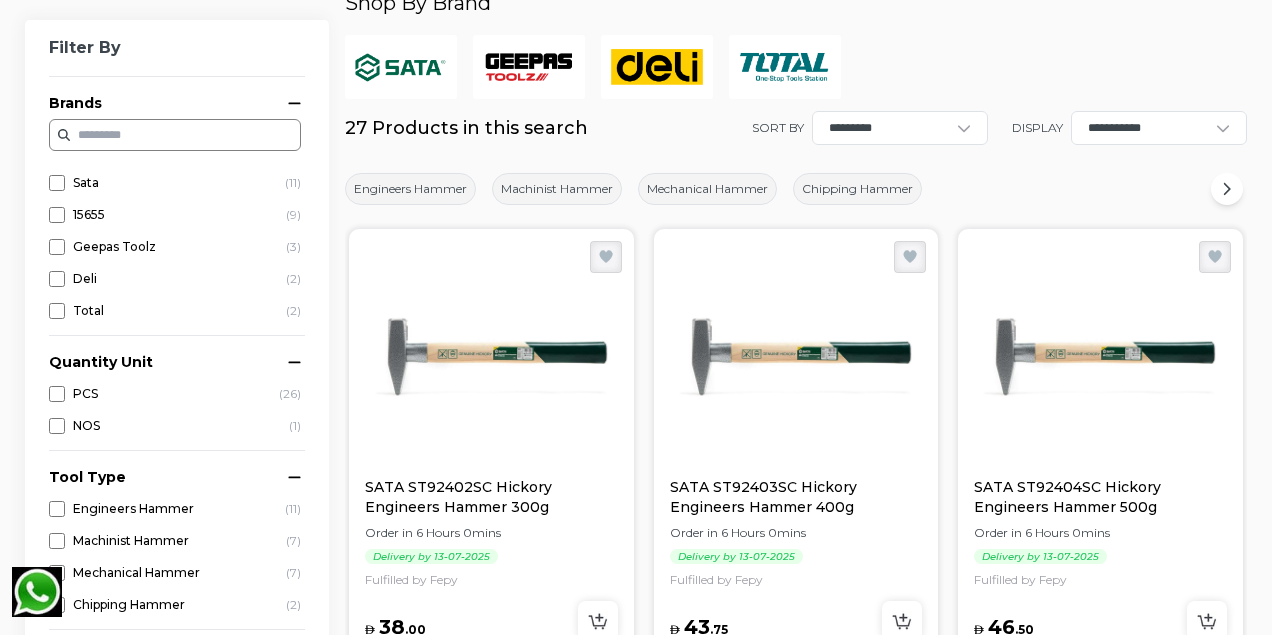 click at bounding box center (796, 357) 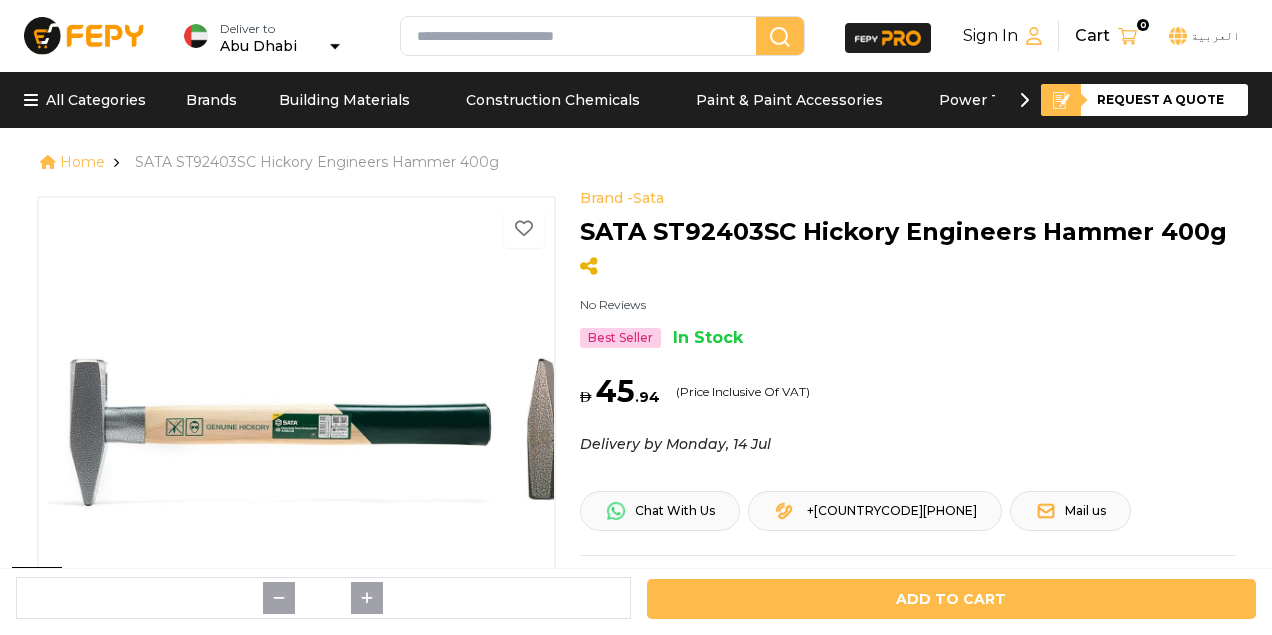 scroll, scrollTop: 1066, scrollLeft: 0, axis: vertical 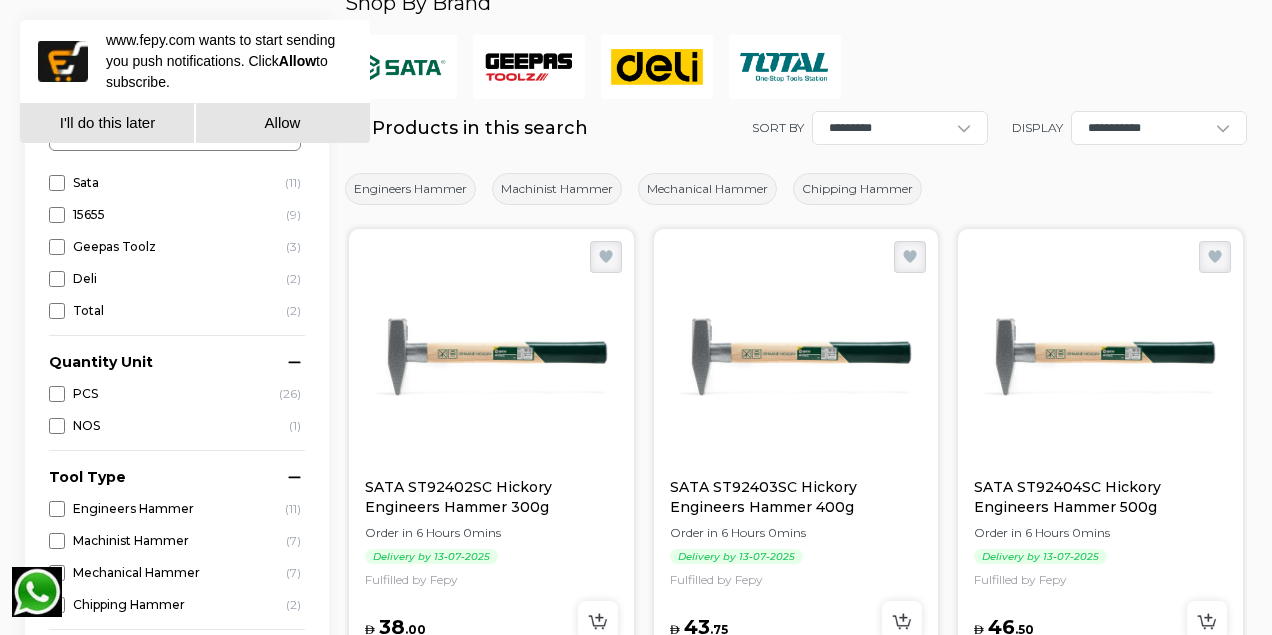 click at bounding box center (1100, 357) 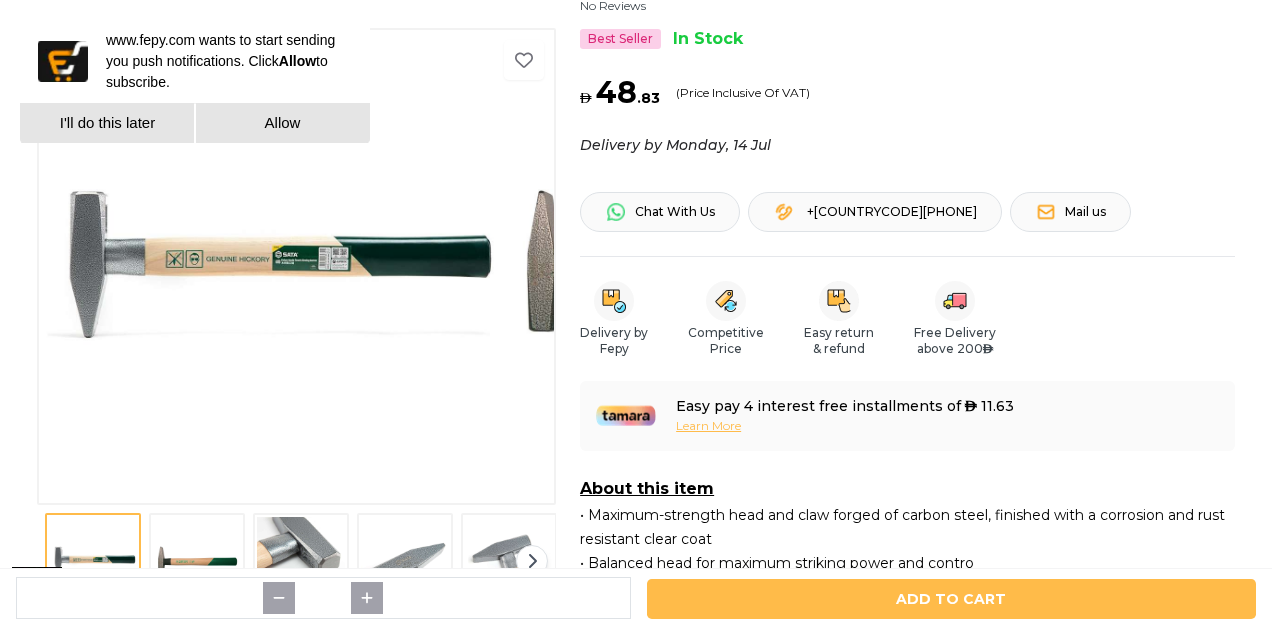 scroll, scrollTop: 533, scrollLeft: 0, axis: vertical 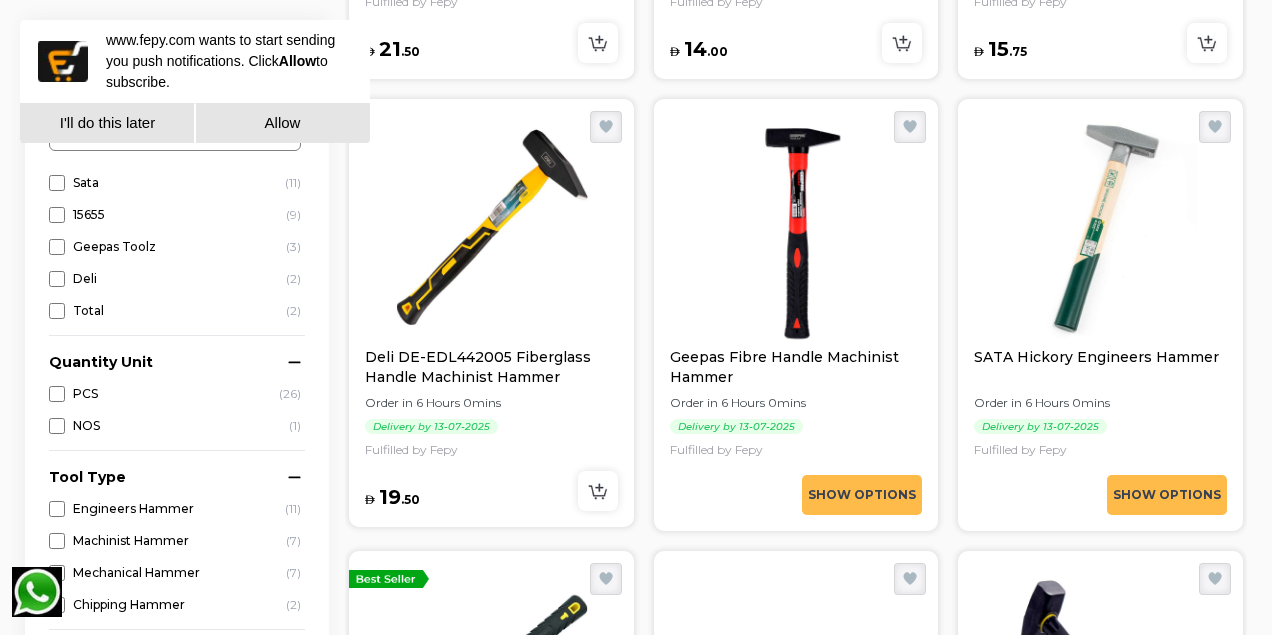 click on "SATA Hickory Engineers Hammer" at bounding box center [1100, 367] 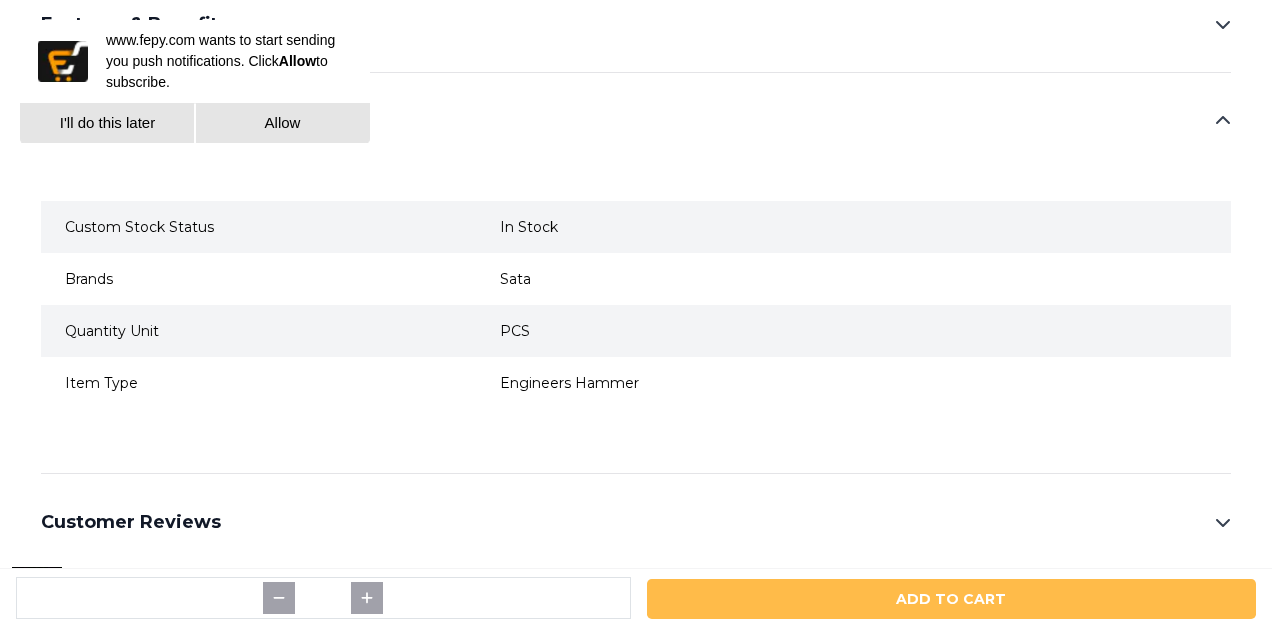 scroll, scrollTop: 1811, scrollLeft: 0, axis: vertical 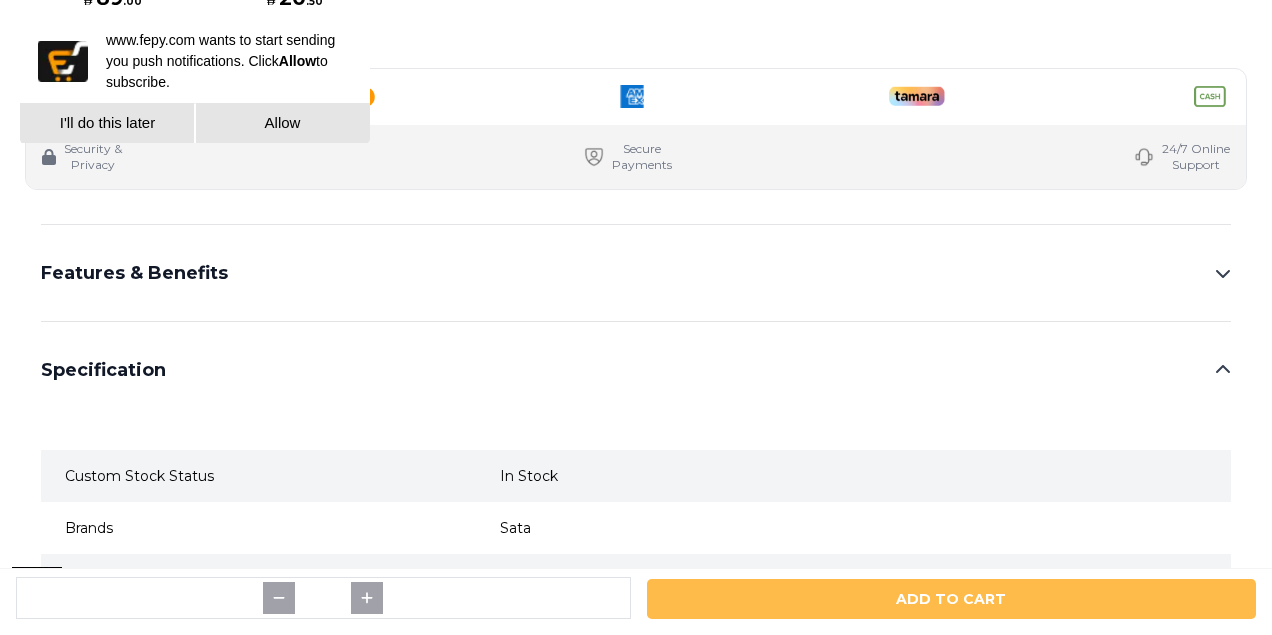 click on "Features & Benefits" at bounding box center (0, 0) 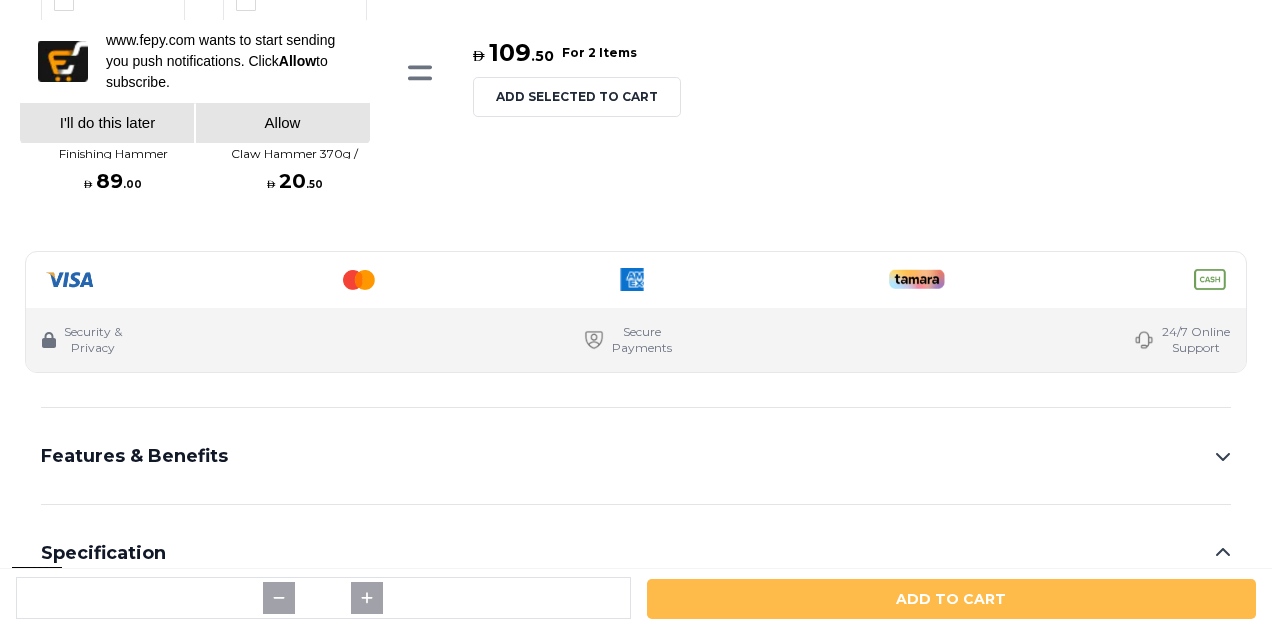 scroll, scrollTop: 1132, scrollLeft: 0, axis: vertical 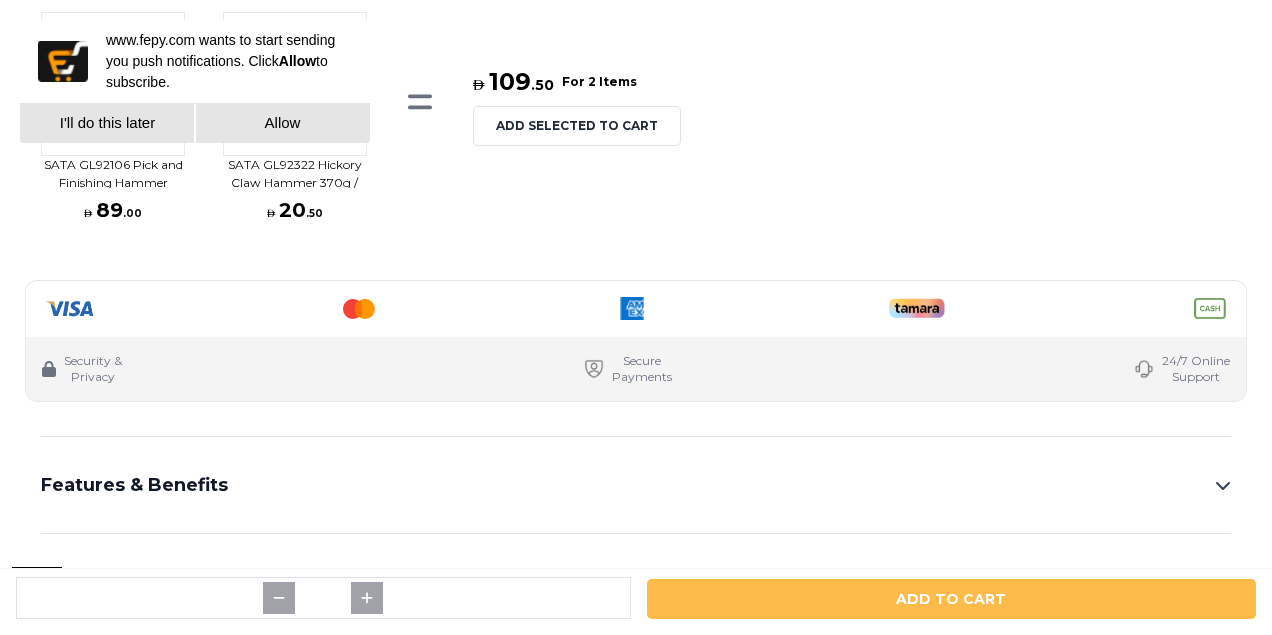 click on "I'll do this later" at bounding box center (107, 123) 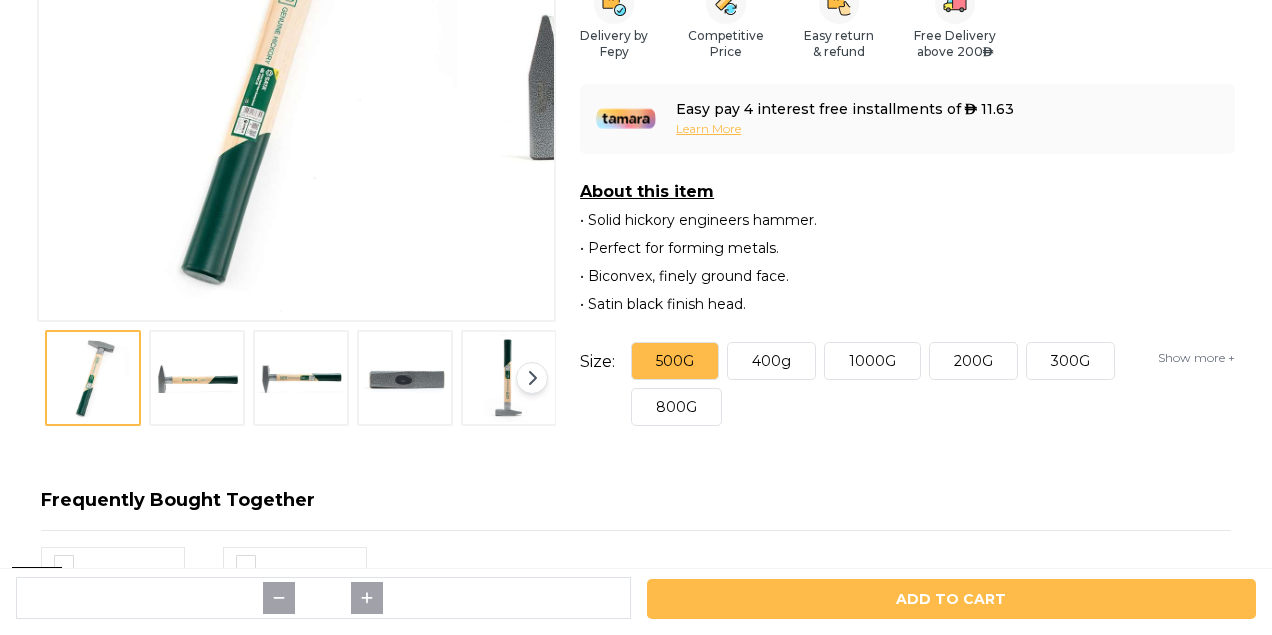 scroll, scrollTop: 598, scrollLeft: 0, axis: vertical 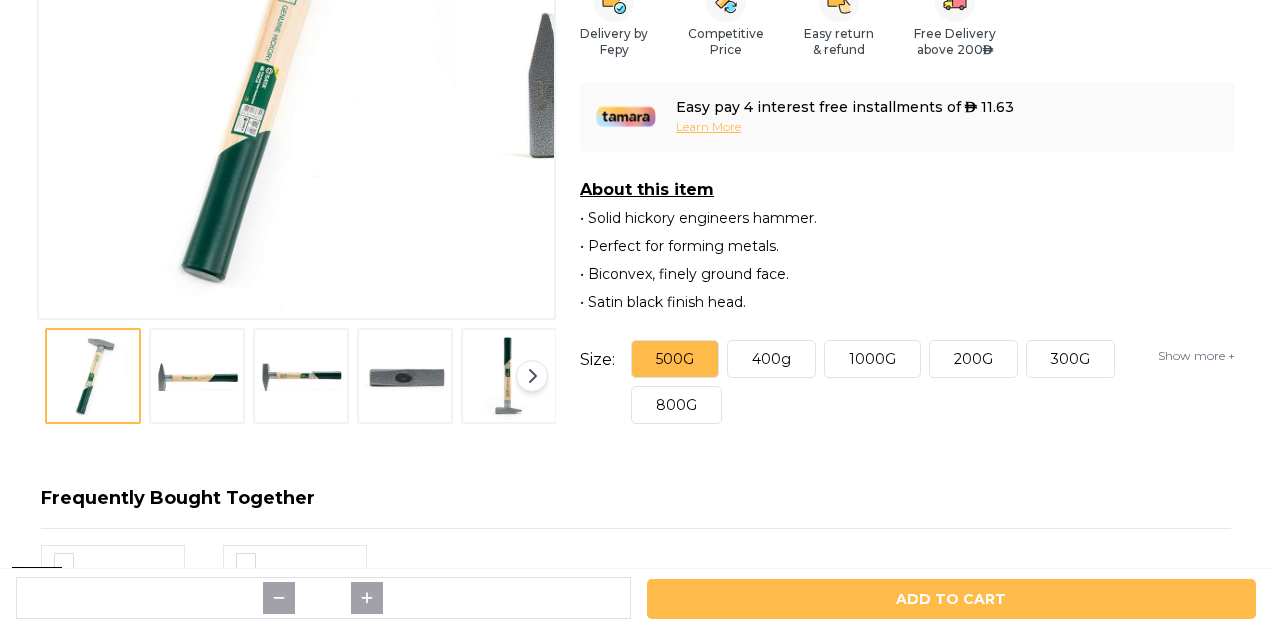 click on "300G" at bounding box center (1070, 359) 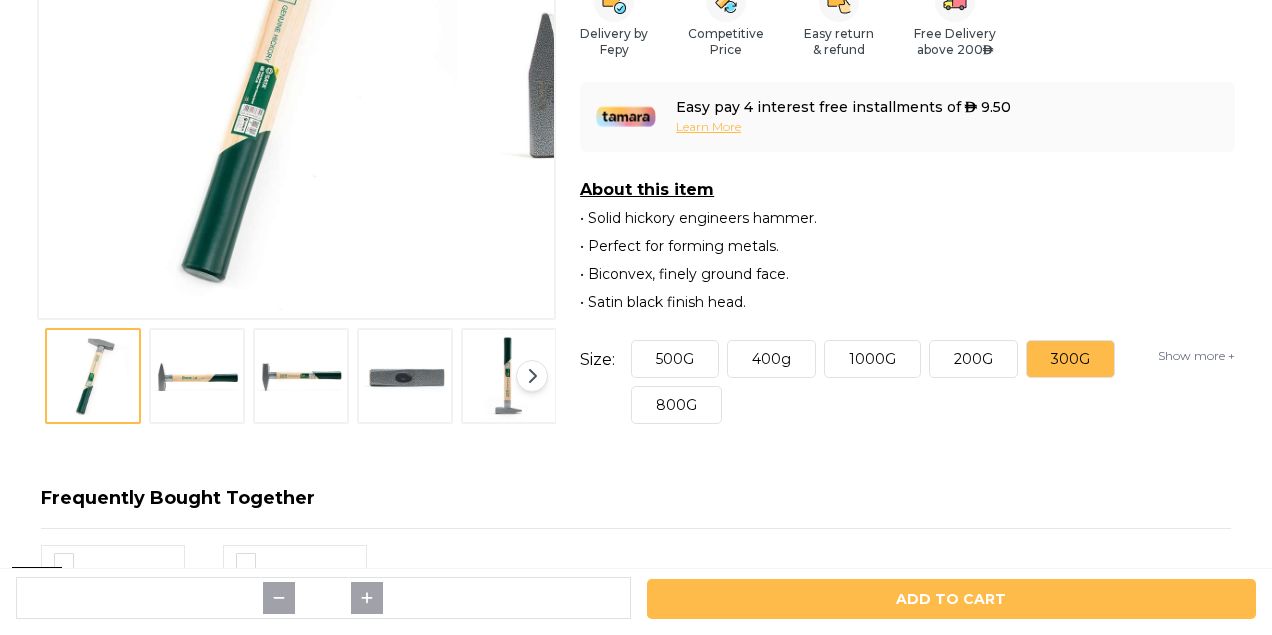 click on "Size : 500G 400g 1000G 200G 300G 800G Show more +" at bounding box center (907, 382) 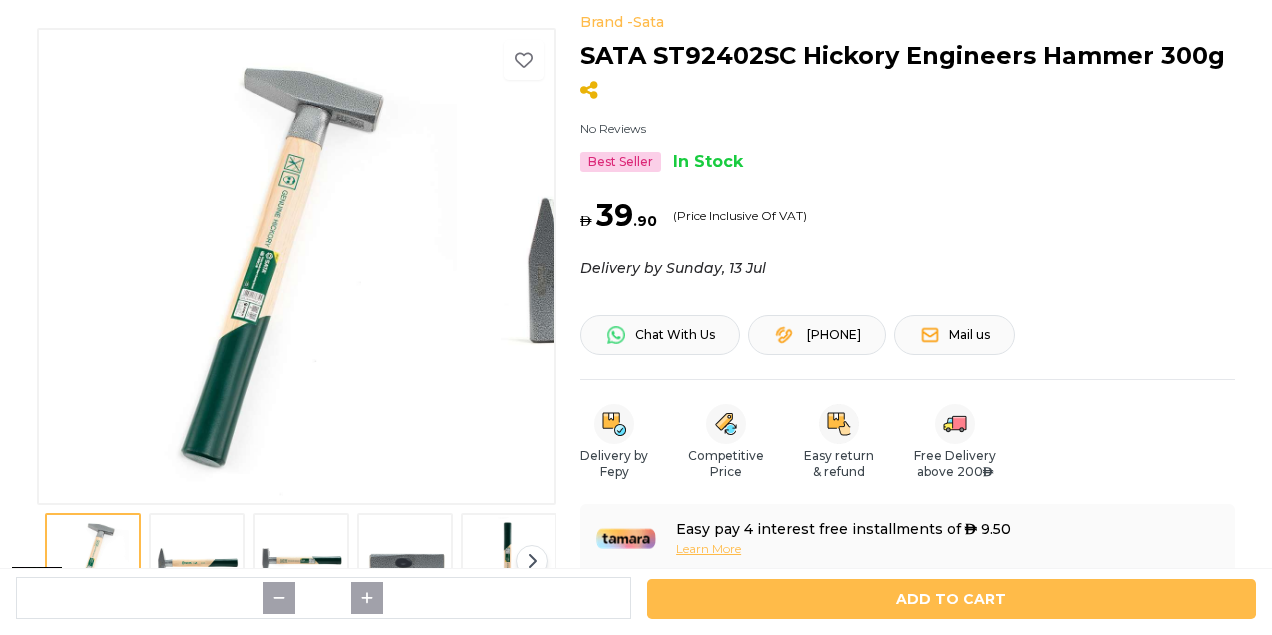 scroll, scrollTop: 0, scrollLeft: 0, axis: both 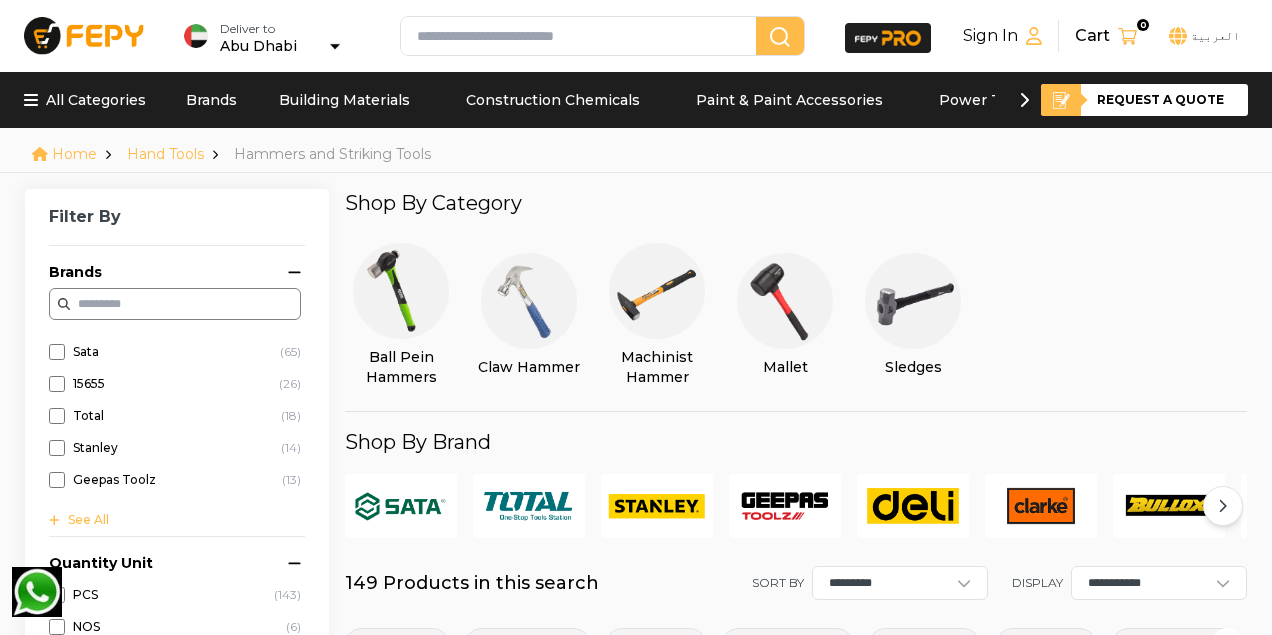 click at bounding box center [582, 36] 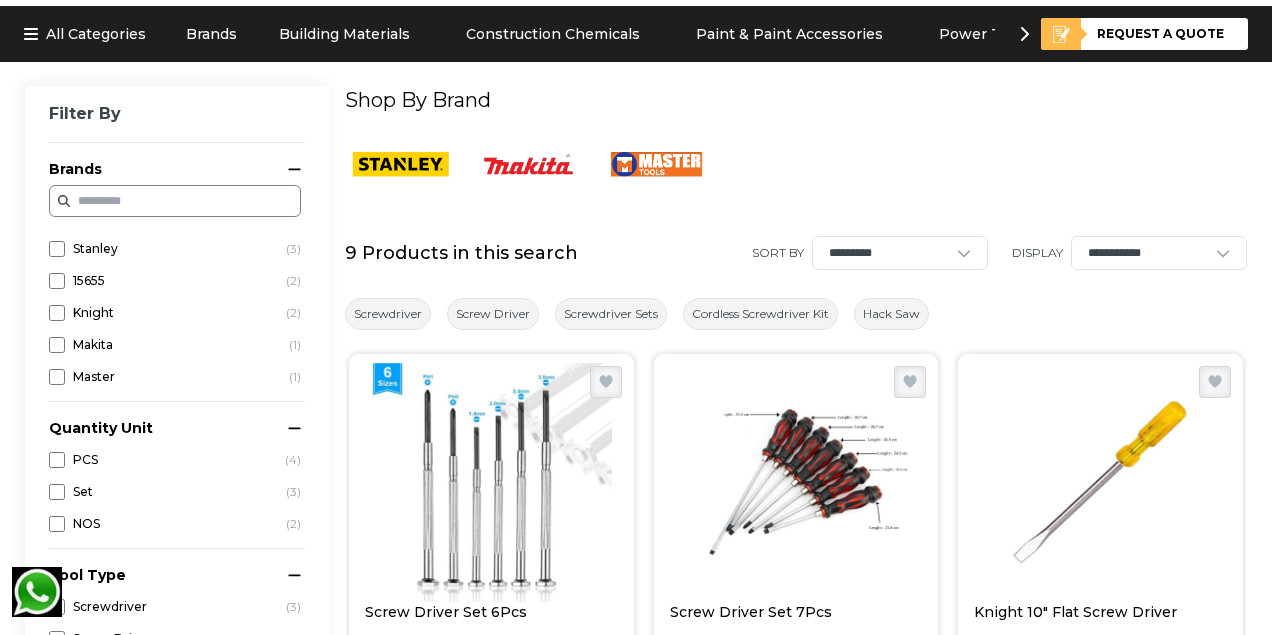 scroll, scrollTop: 0, scrollLeft: 0, axis: both 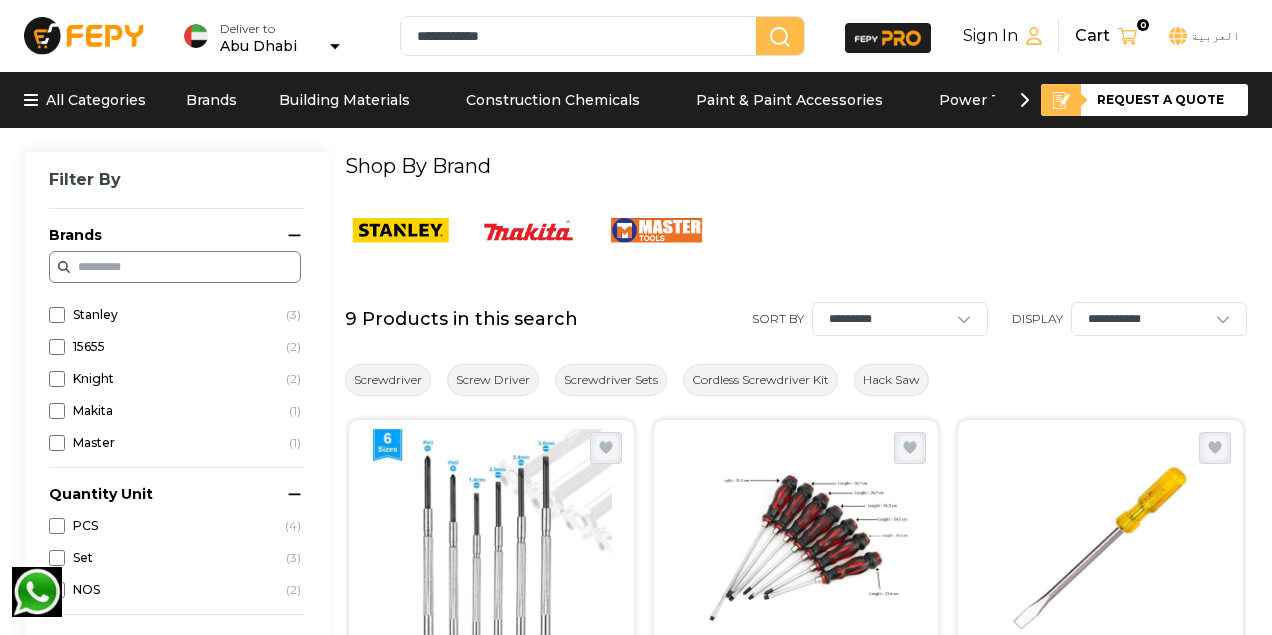 click on "**********" at bounding box center (582, 36) 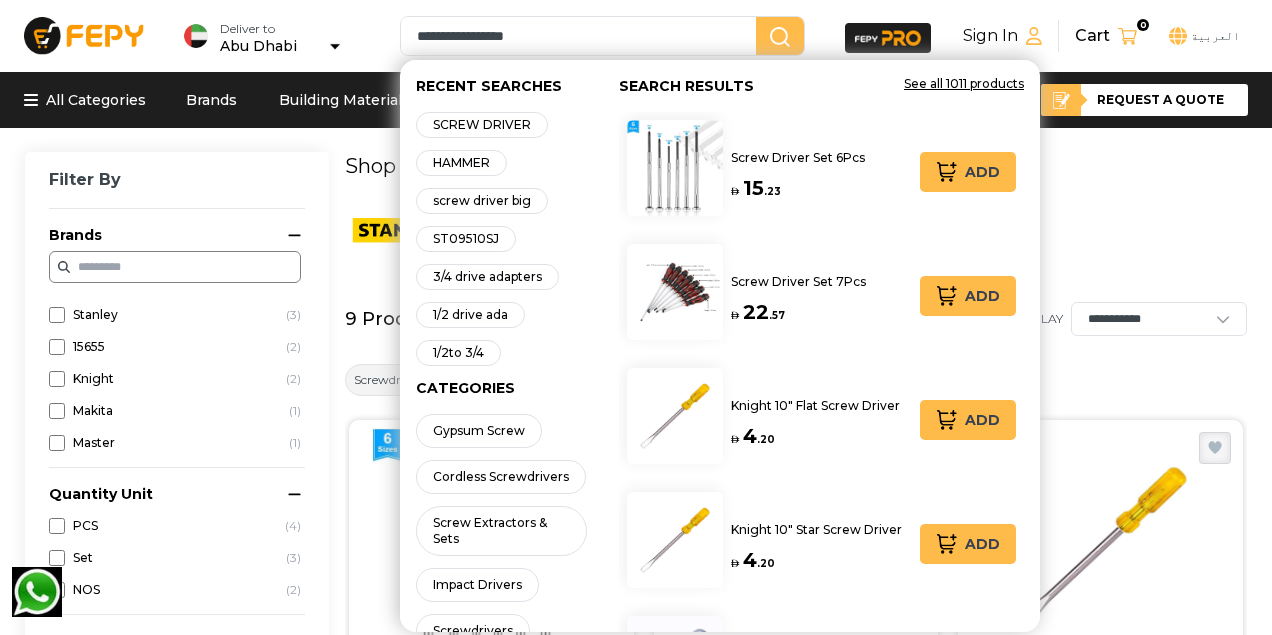 type on "**********" 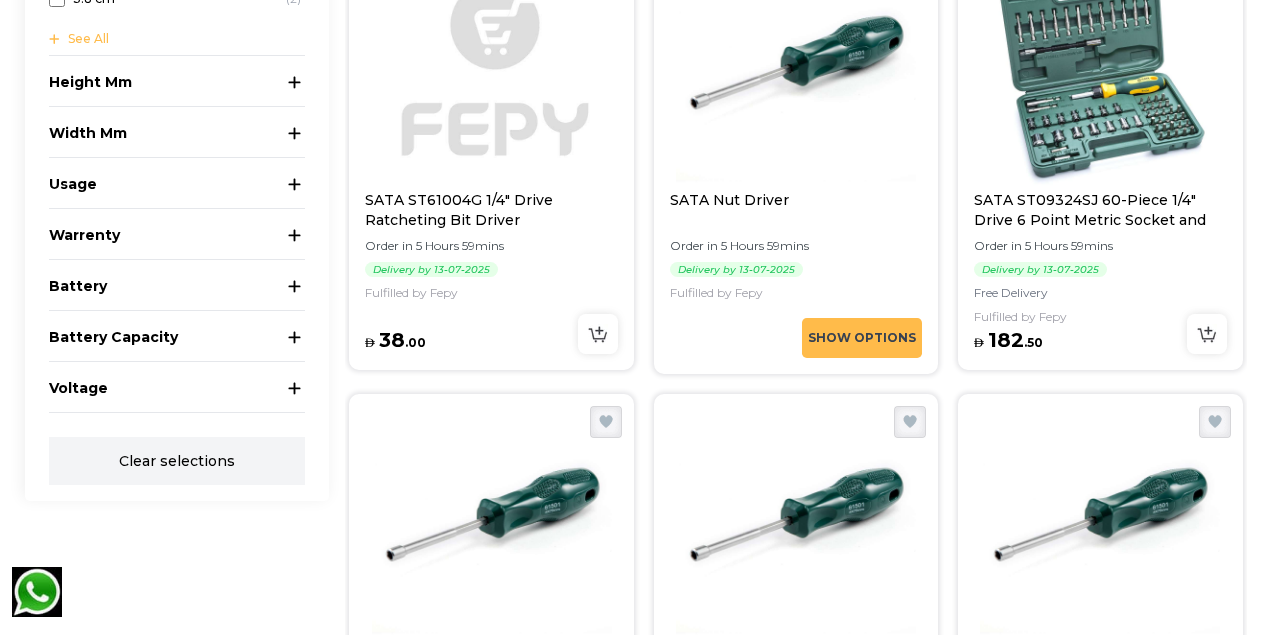 scroll, scrollTop: 2133, scrollLeft: 0, axis: vertical 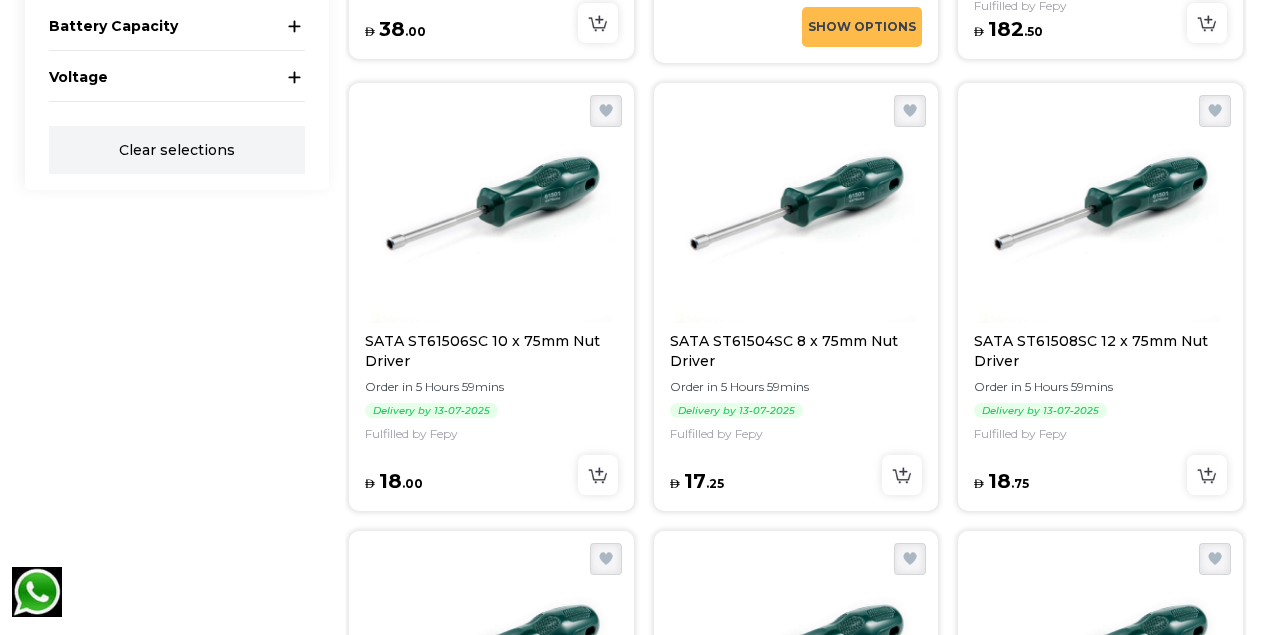 click on "2" at bounding box center [759, 1451] 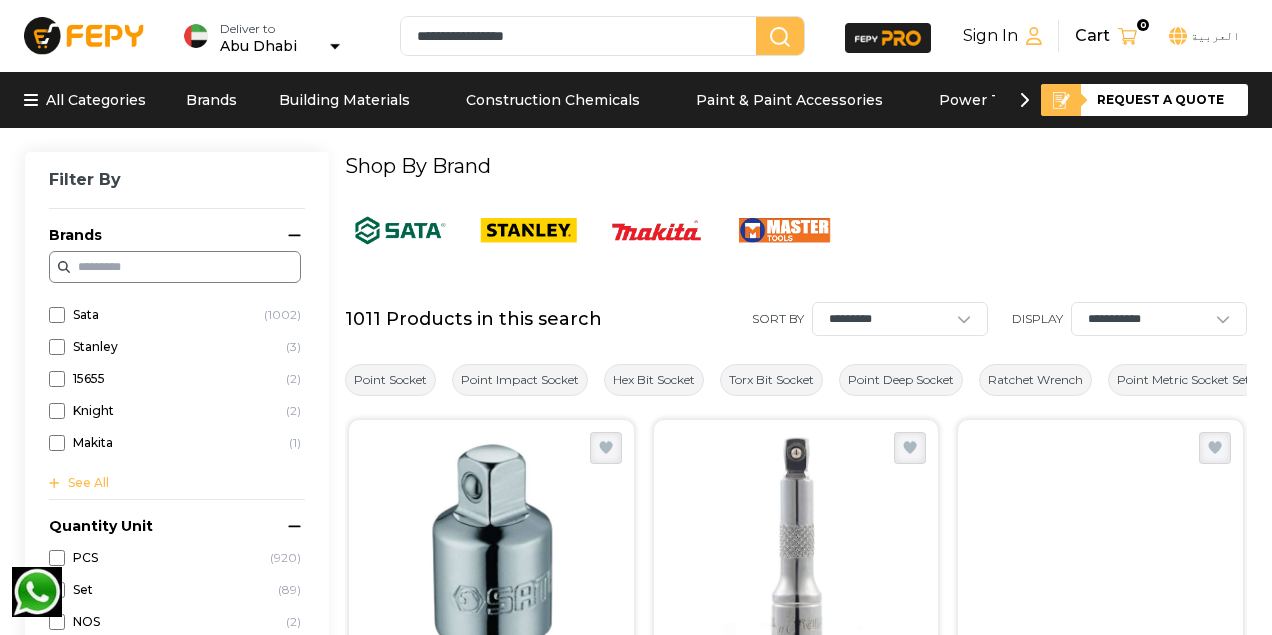 scroll, scrollTop: 0, scrollLeft: 0, axis: both 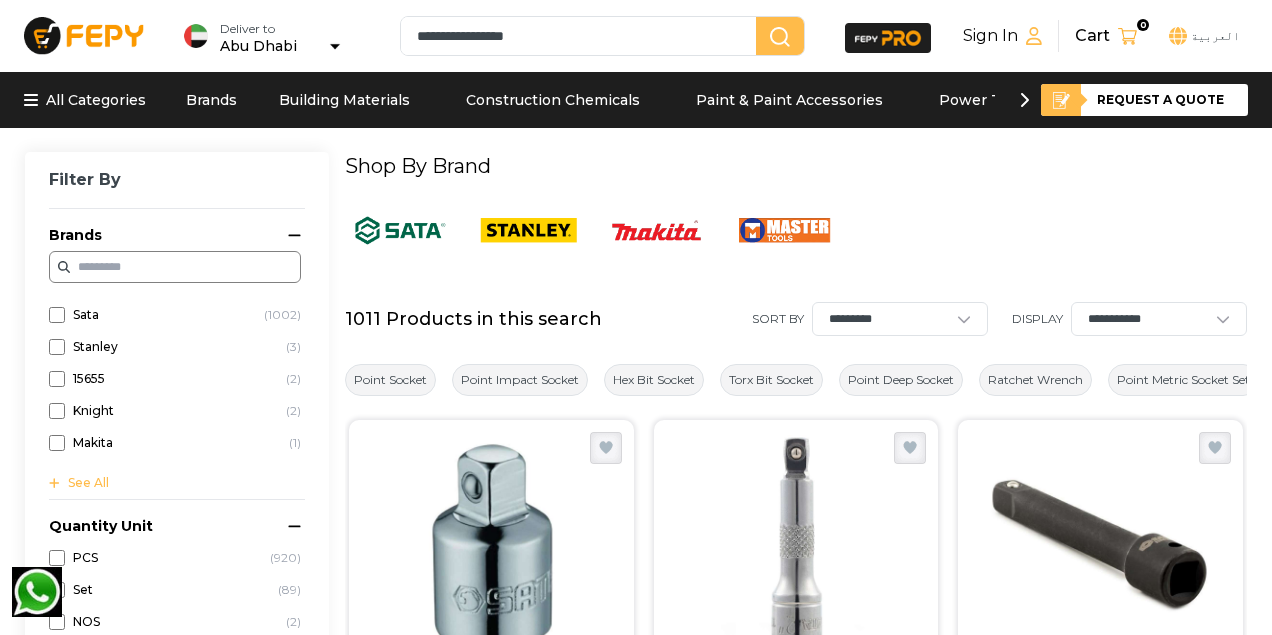 click at bounding box center (401, 230) 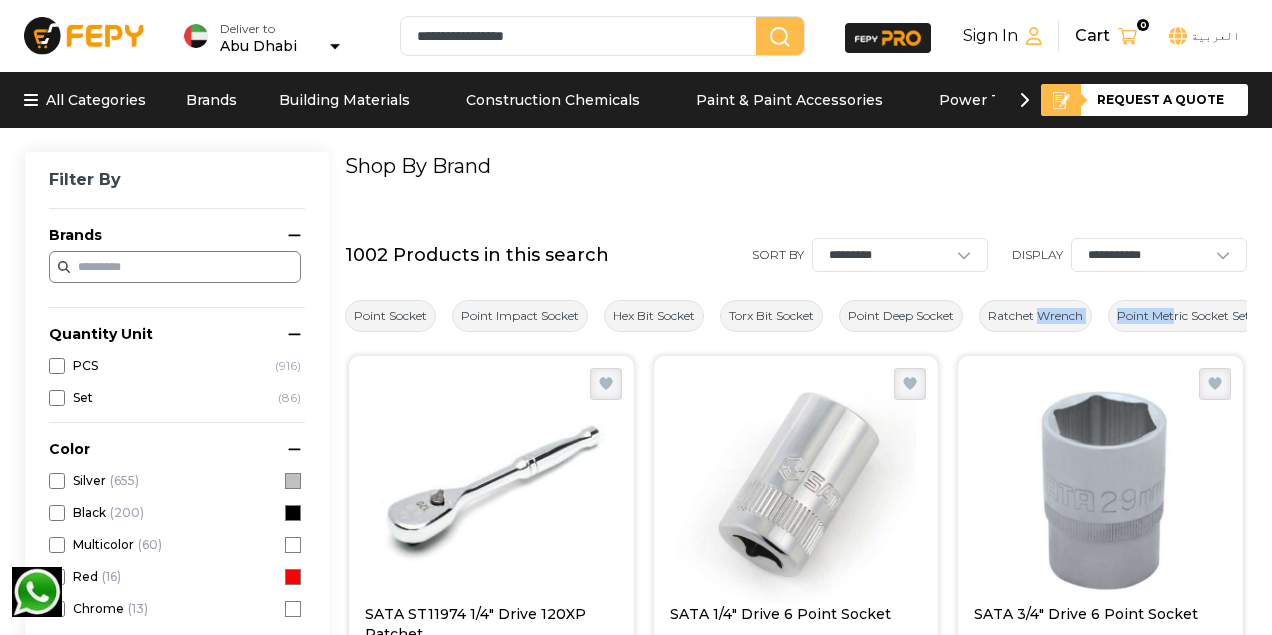 drag, startPoint x: 1161, startPoint y: 322, endPoint x: 1056, endPoint y: 327, distance: 105.11898 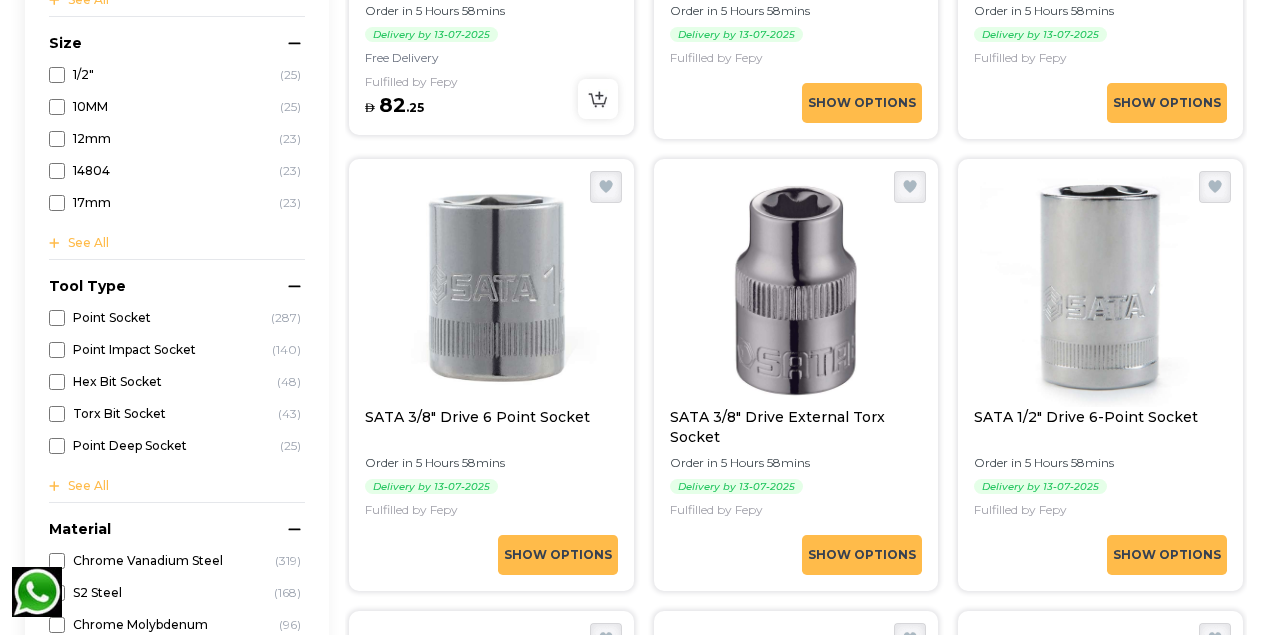 scroll, scrollTop: 666, scrollLeft: 0, axis: vertical 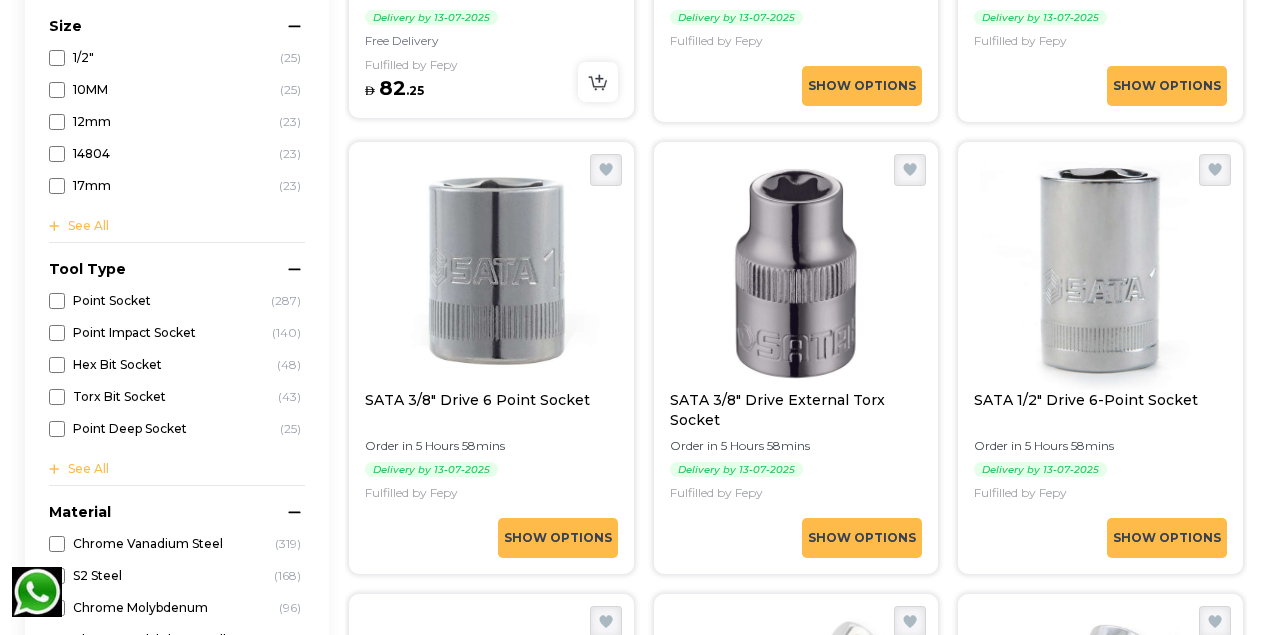 click on "See All" at bounding box center [175, 469] 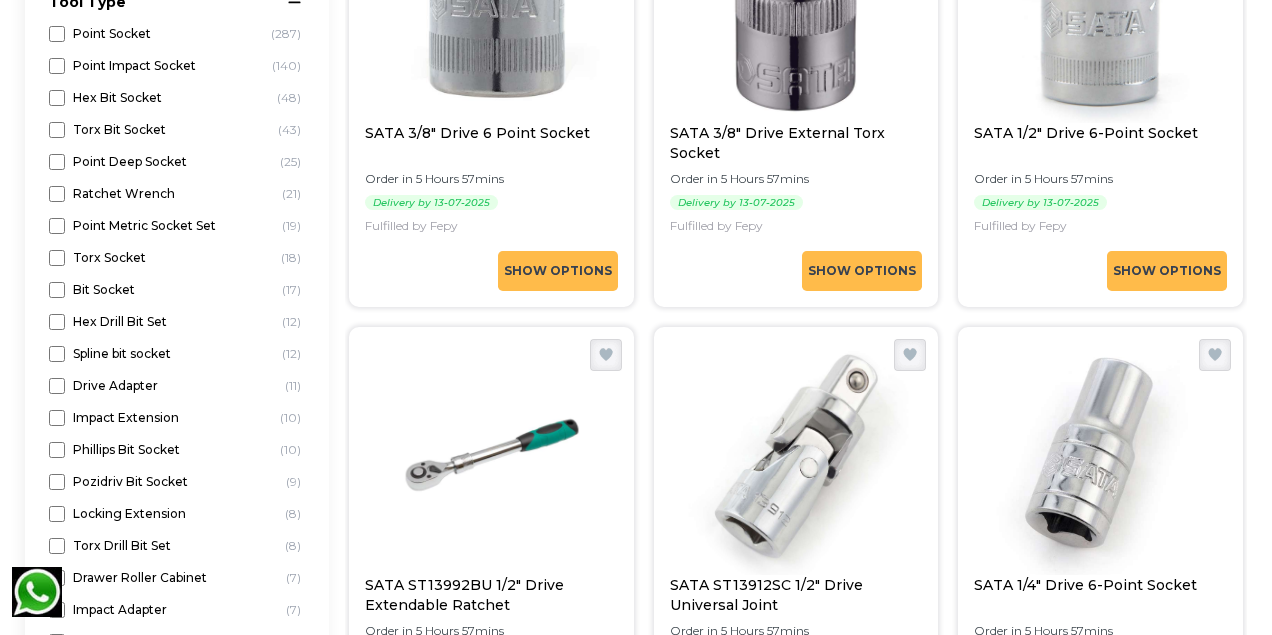 scroll, scrollTop: 866, scrollLeft: 0, axis: vertical 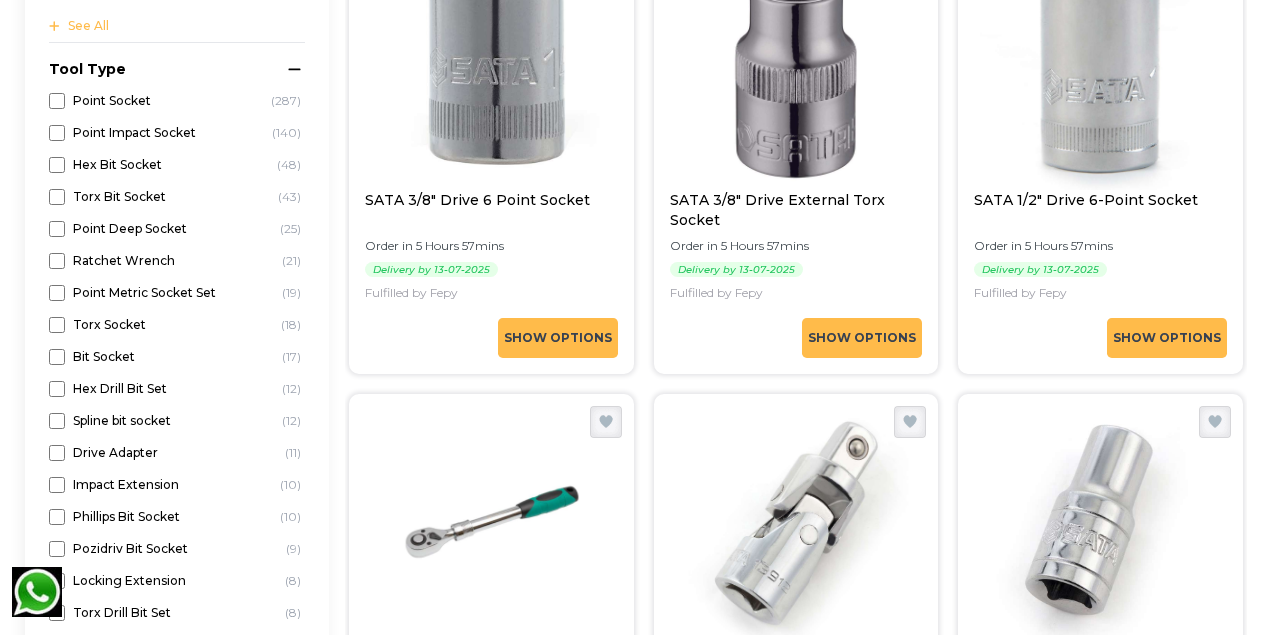 click on "Phillips Bit Socket" at bounding box center [126, 517] 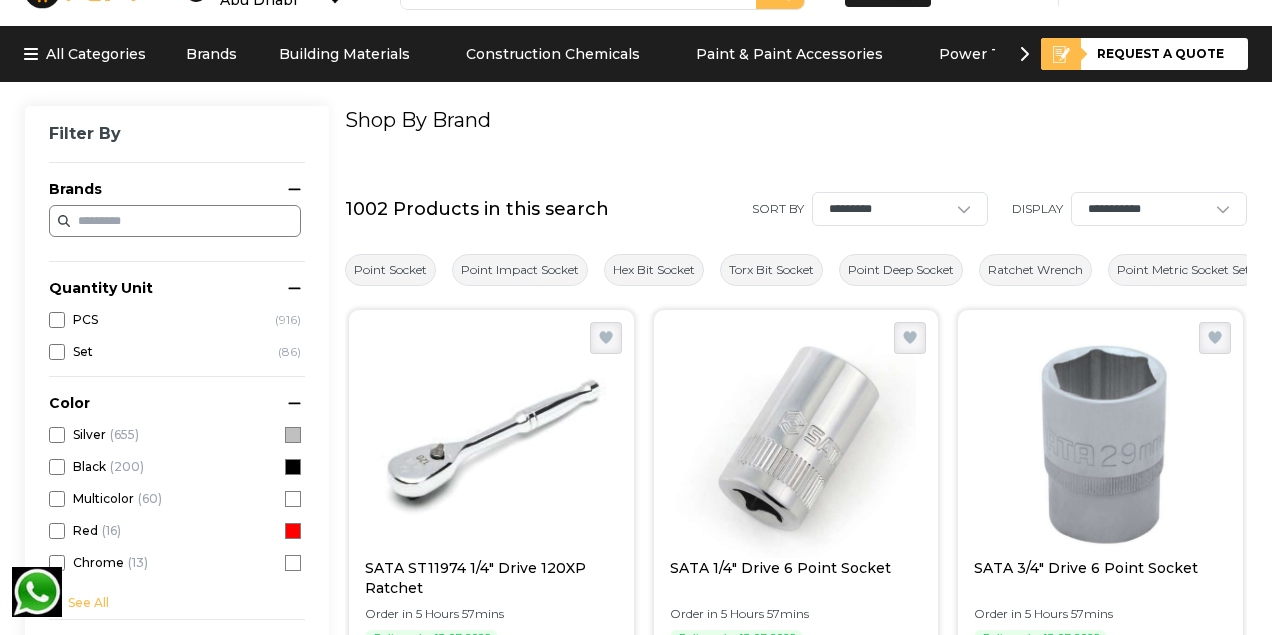 scroll, scrollTop: 0, scrollLeft: 0, axis: both 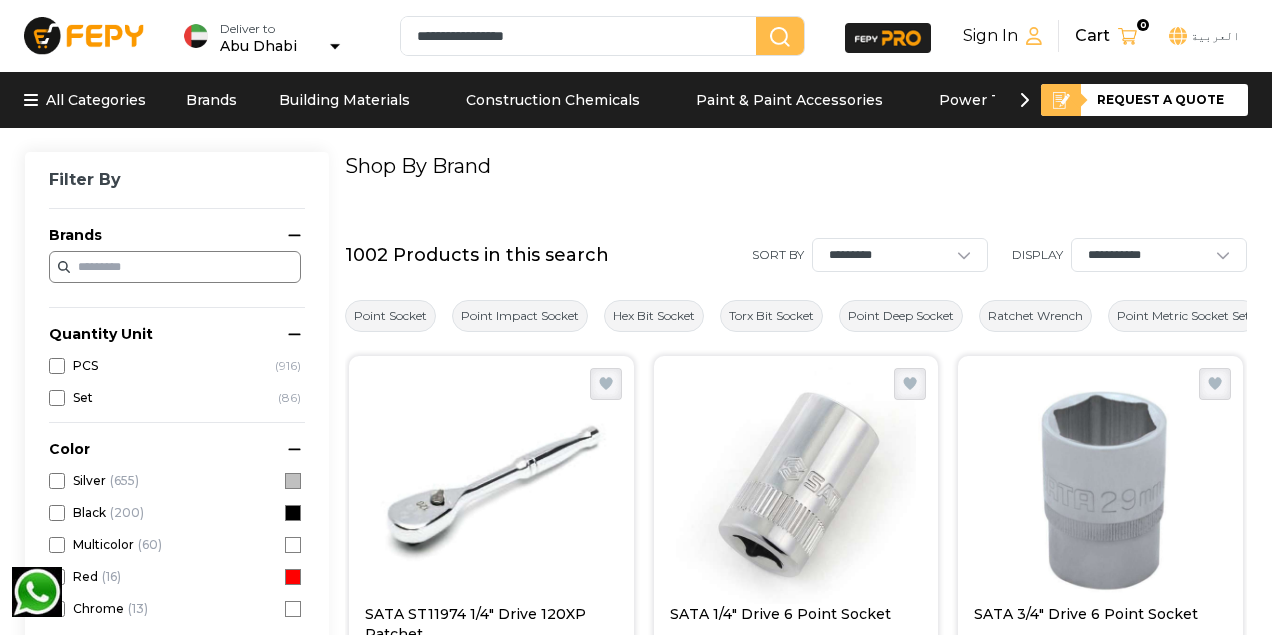 click on "**********" at bounding box center [1148, 255] 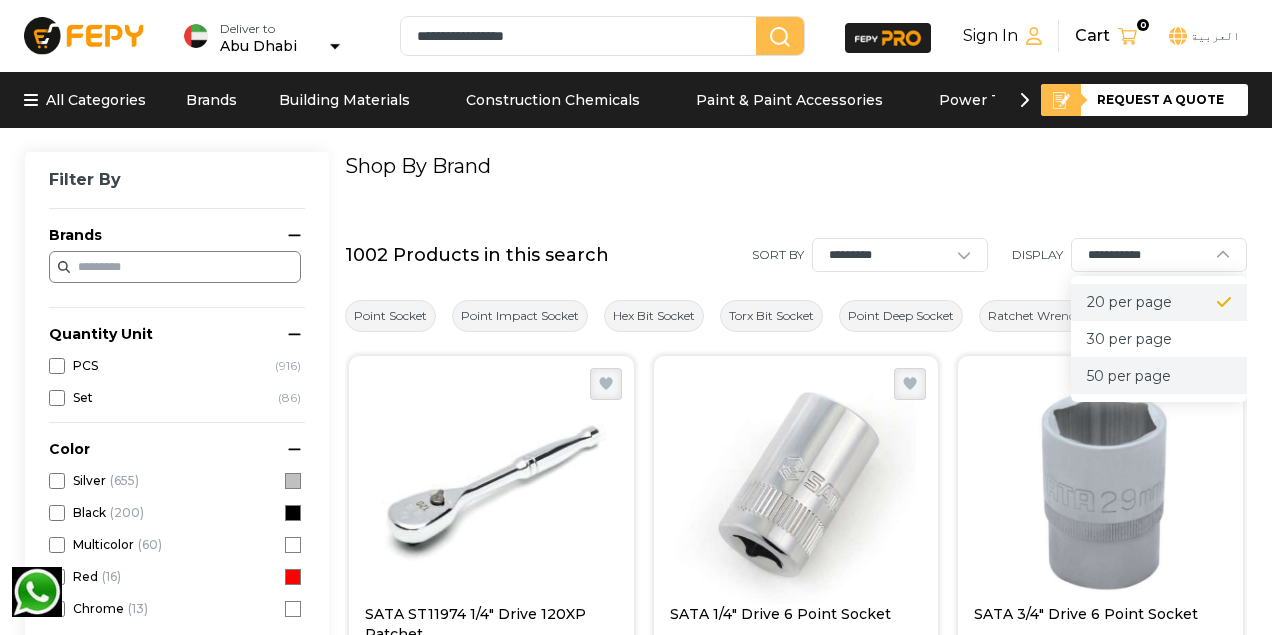 click on "50 per page" at bounding box center [1129, 376] 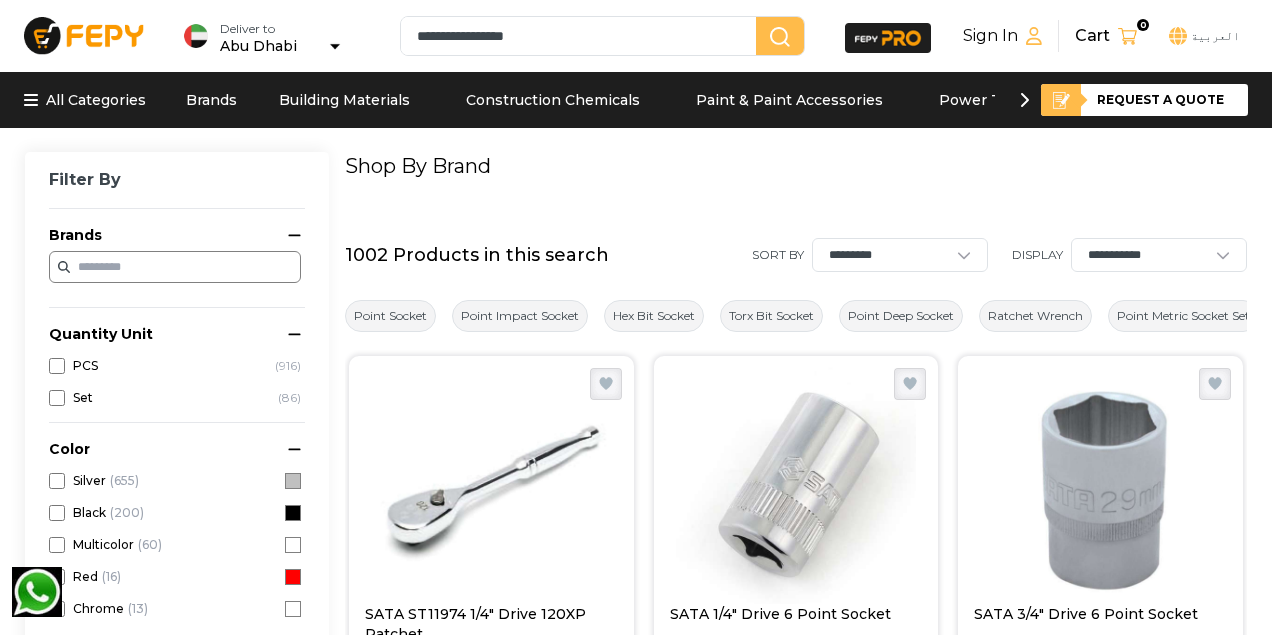click on "**********" at bounding box center [1148, 255] 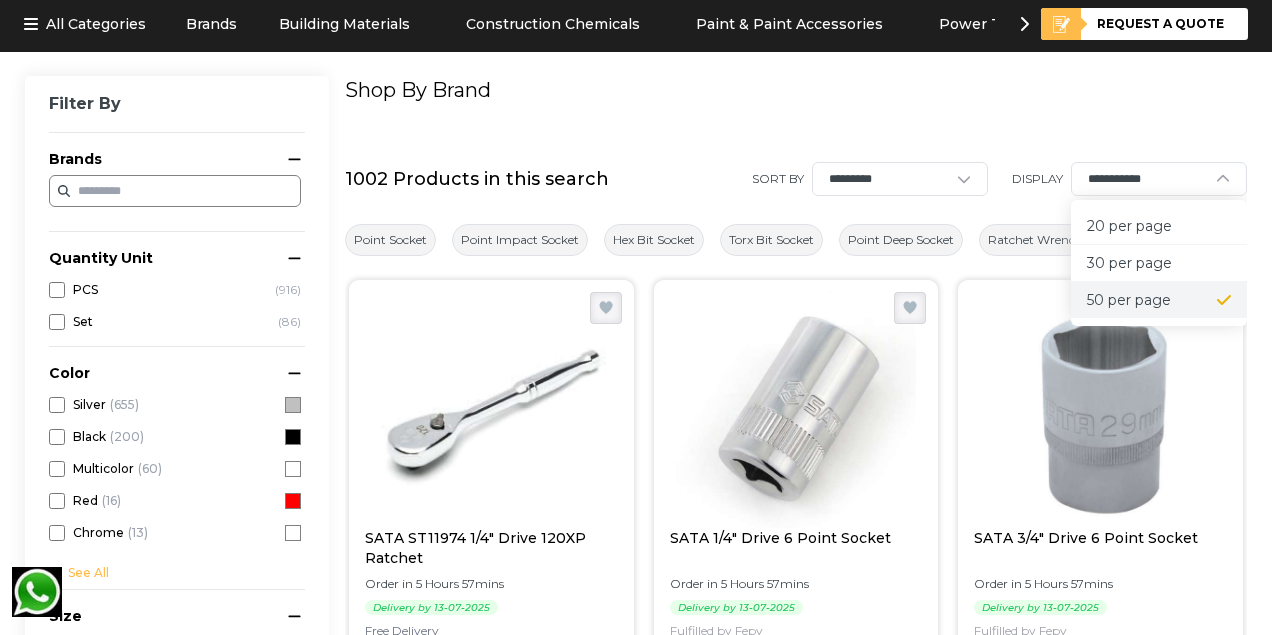 scroll, scrollTop: 200, scrollLeft: 0, axis: vertical 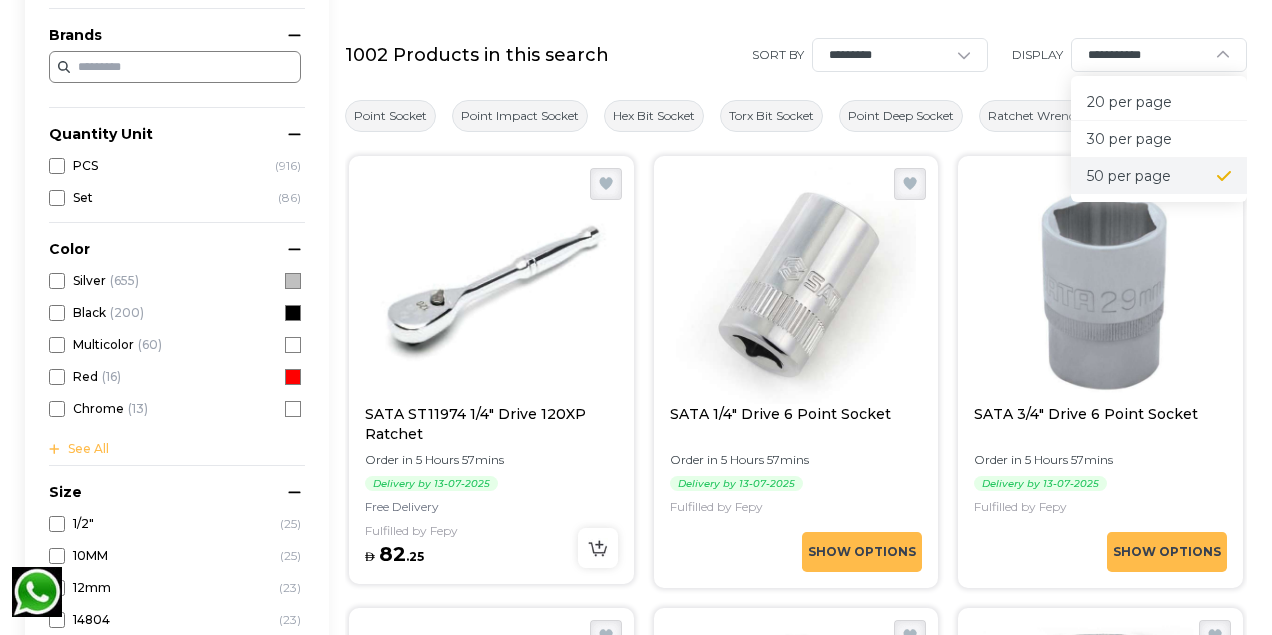 click on "50 per page" at bounding box center [1129, 176] 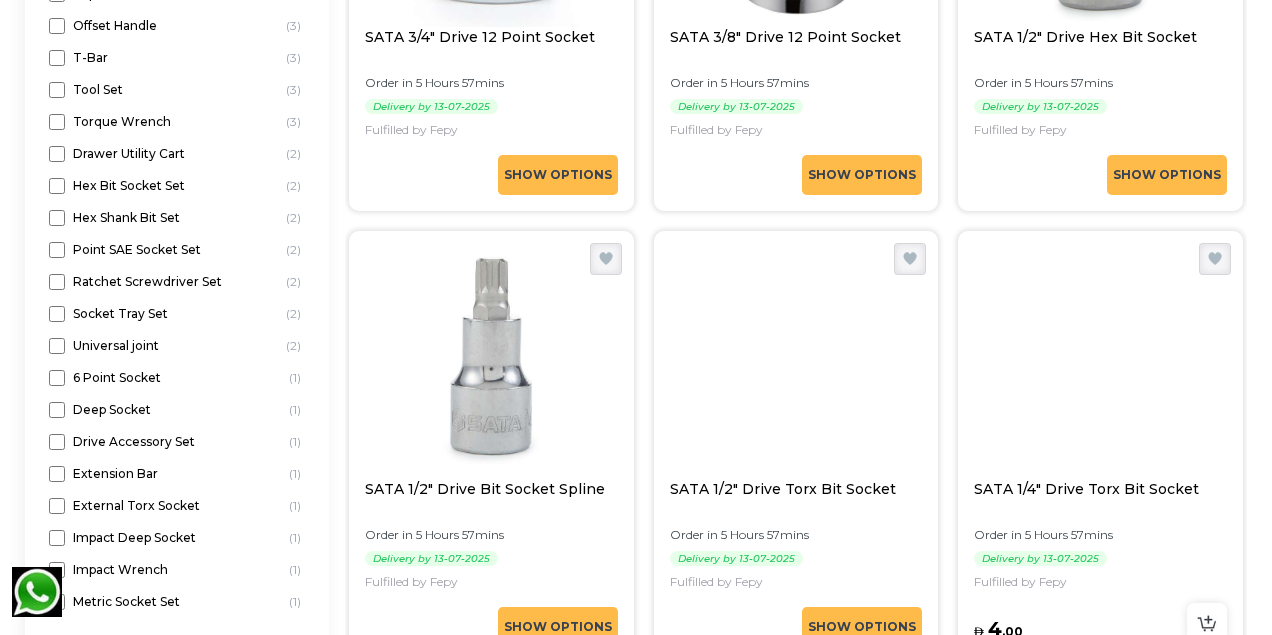 scroll, scrollTop: 2533, scrollLeft: 0, axis: vertical 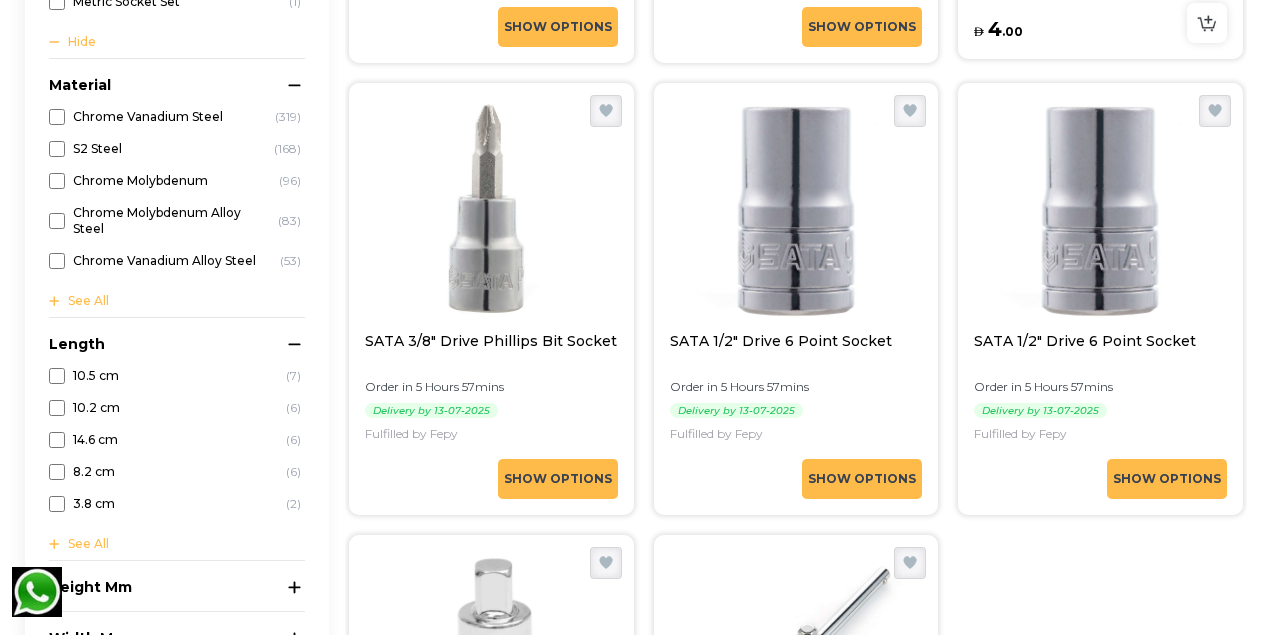 click on "3" at bounding box center (793, 1007) 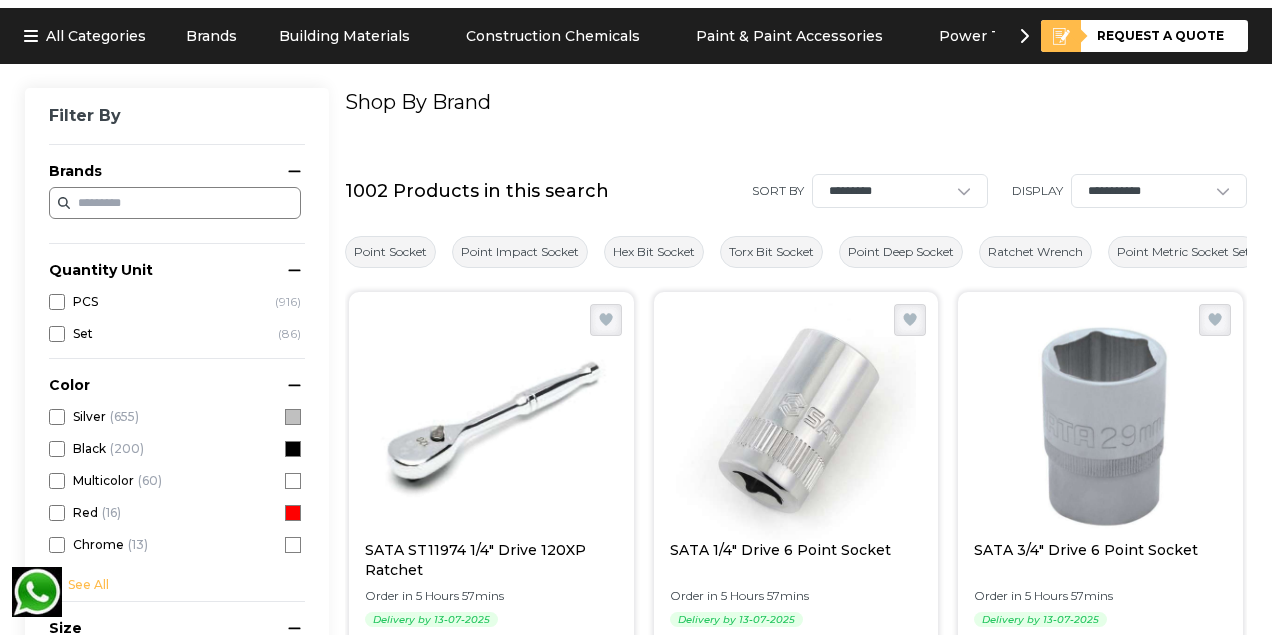 scroll, scrollTop: 0, scrollLeft: 0, axis: both 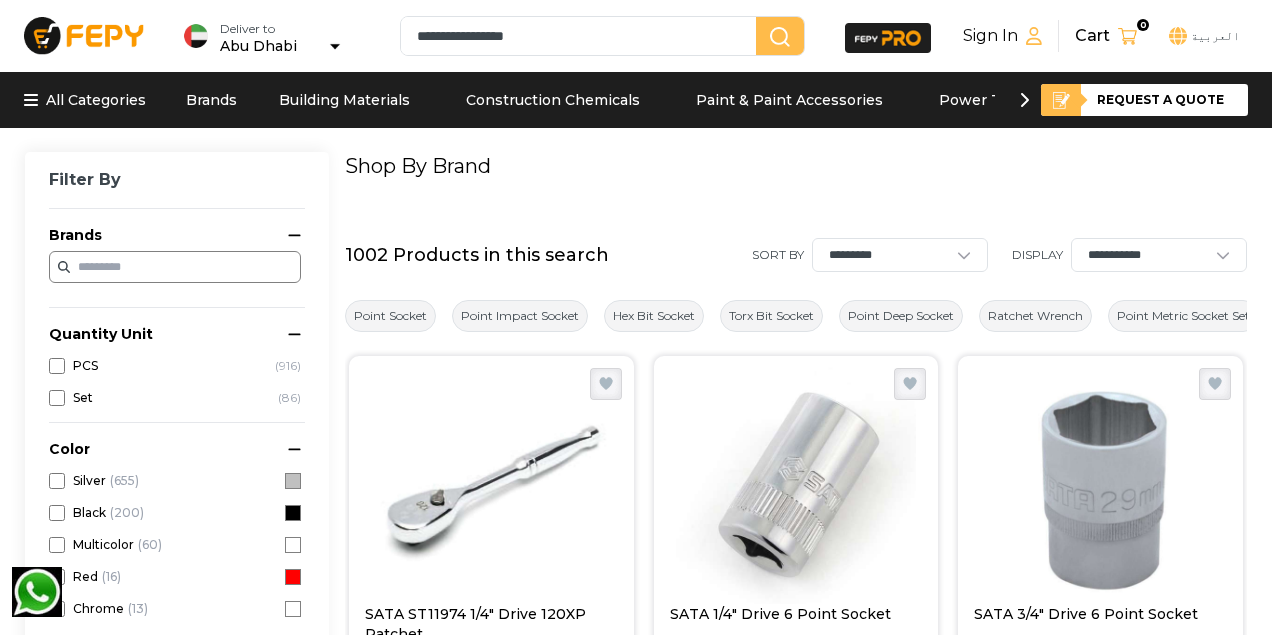 click at bounding box center [138, 267] 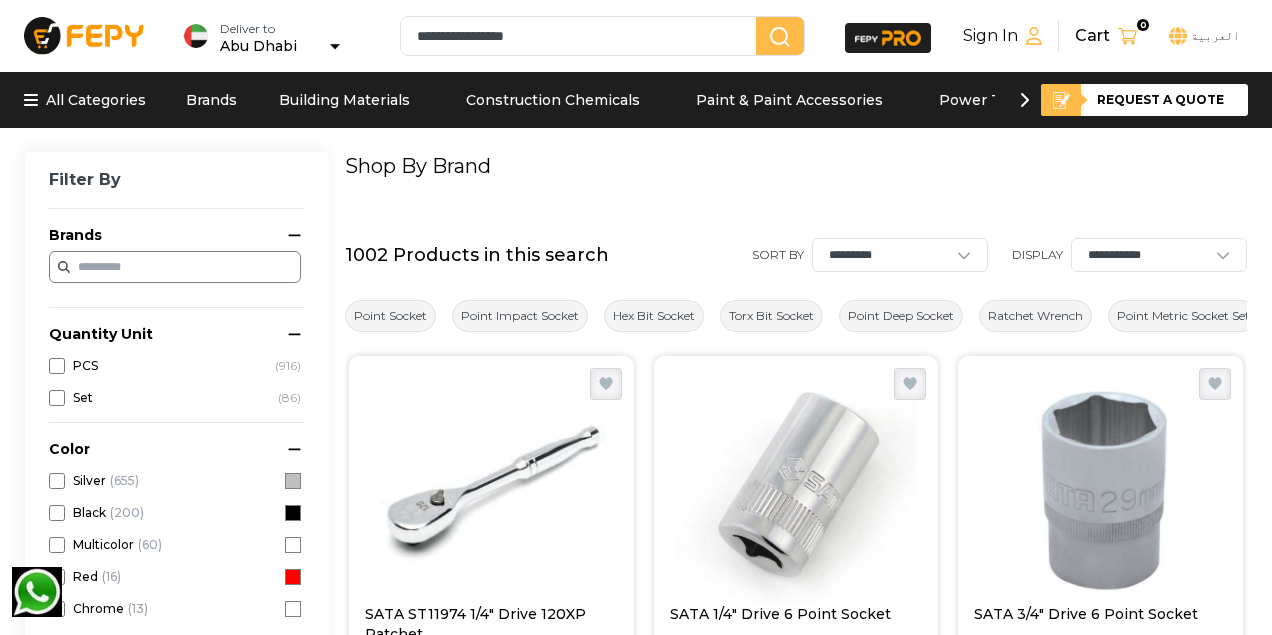 type on "*" 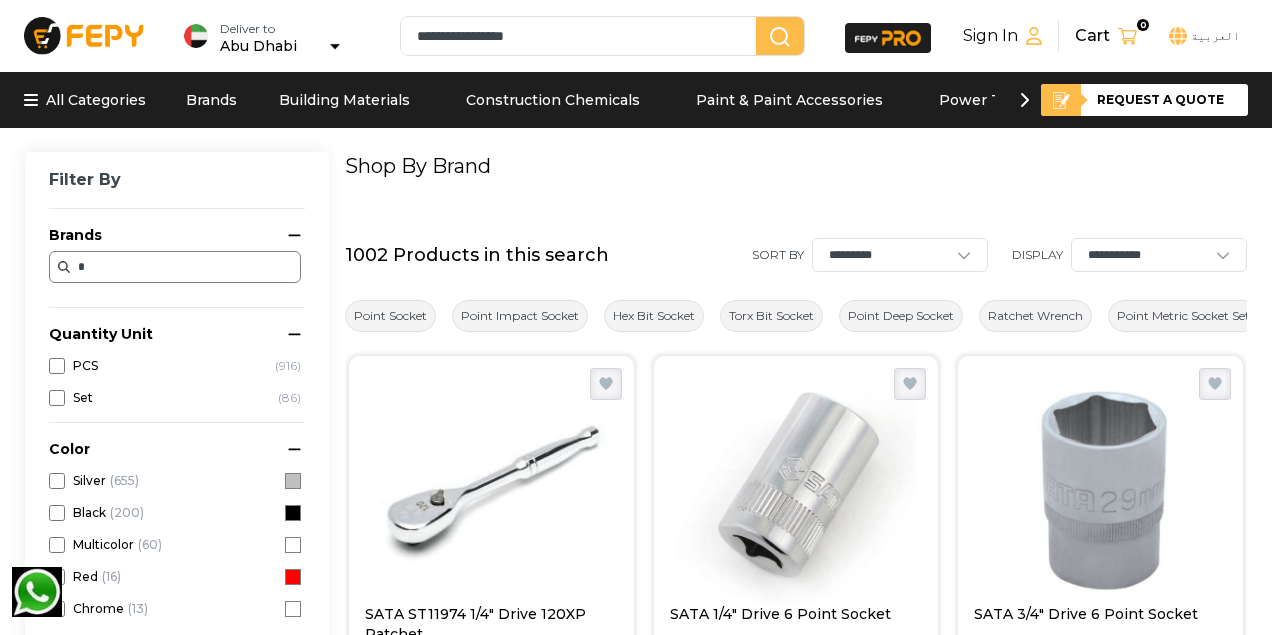 type 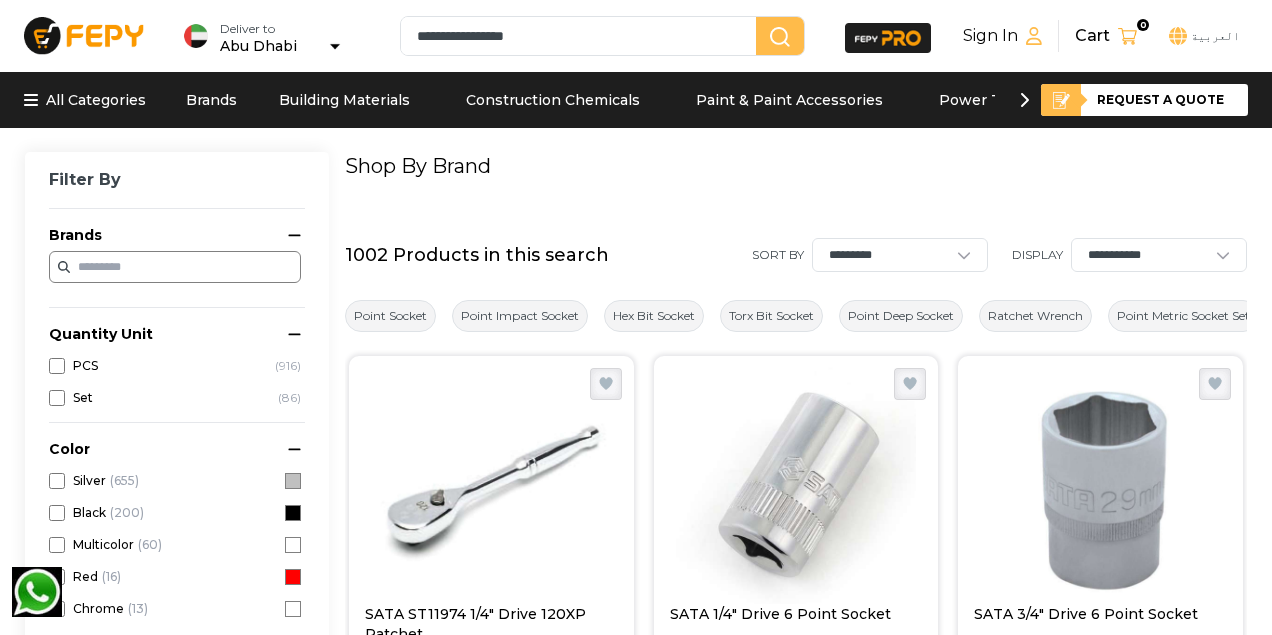 click on "**********" at bounding box center [582, 36] 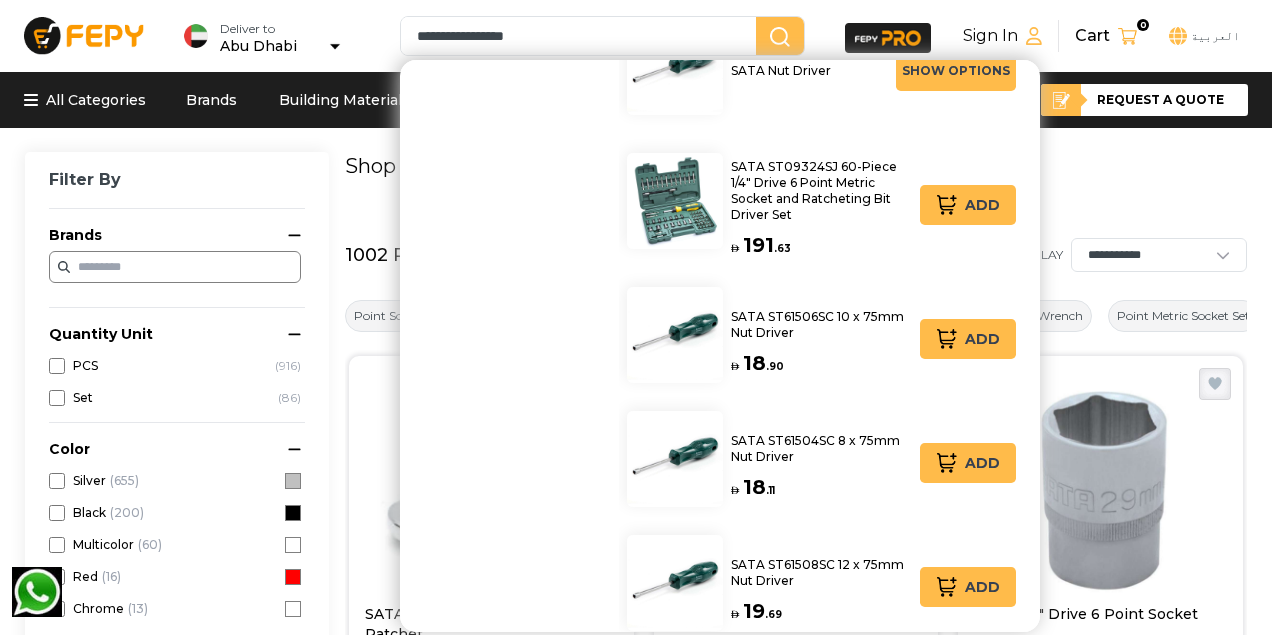 scroll, scrollTop: 1364, scrollLeft: 0, axis: vertical 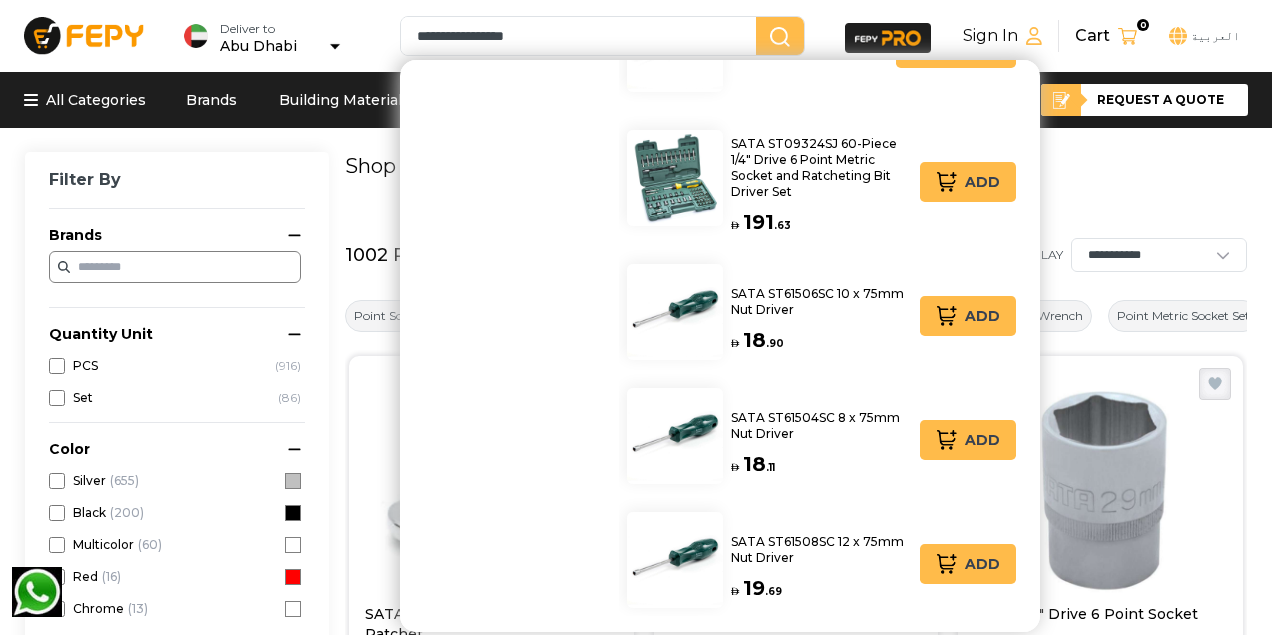 drag, startPoint x: 616, startPoint y: 32, endPoint x: 530, endPoint y: 32, distance: 86 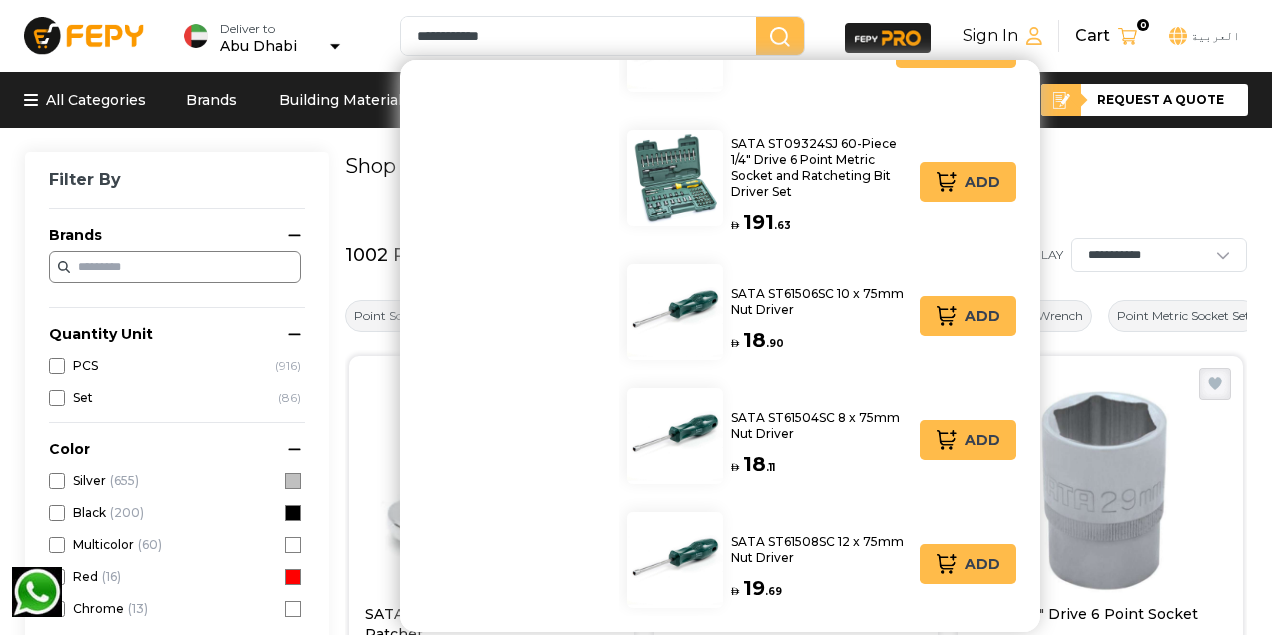 type on "**********" 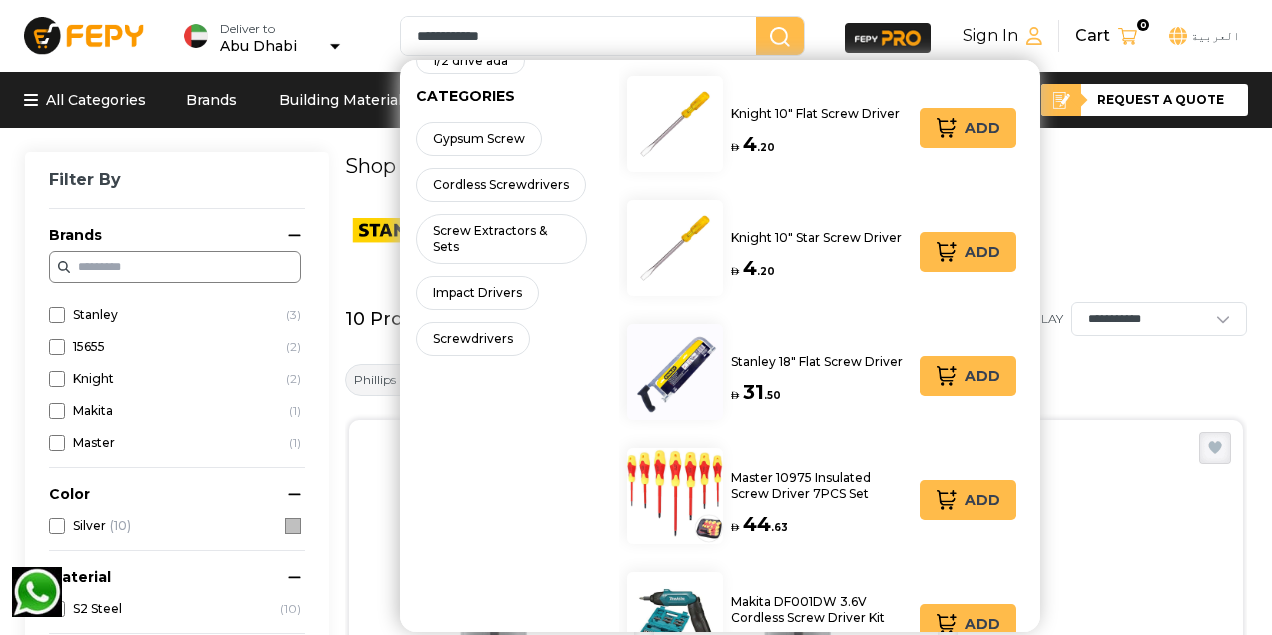 scroll, scrollTop: 333, scrollLeft: 0, axis: vertical 